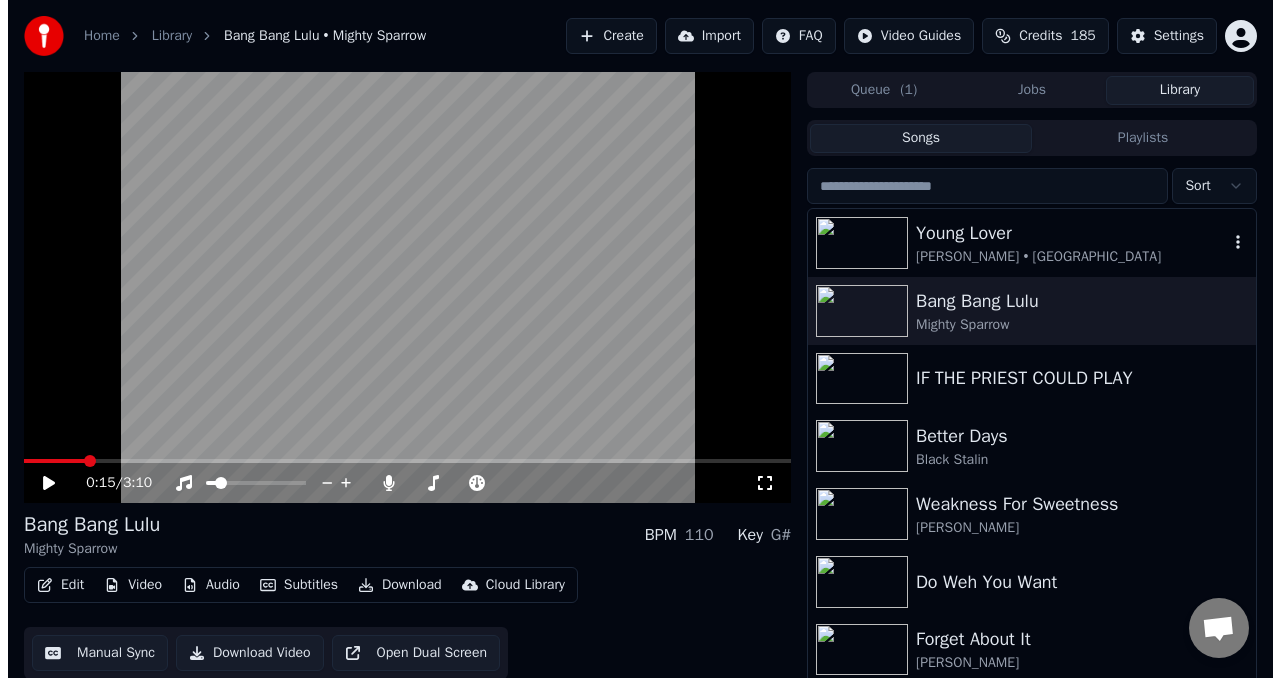scroll, scrollTop: 38, scrollLeft: 0, axis: vertical 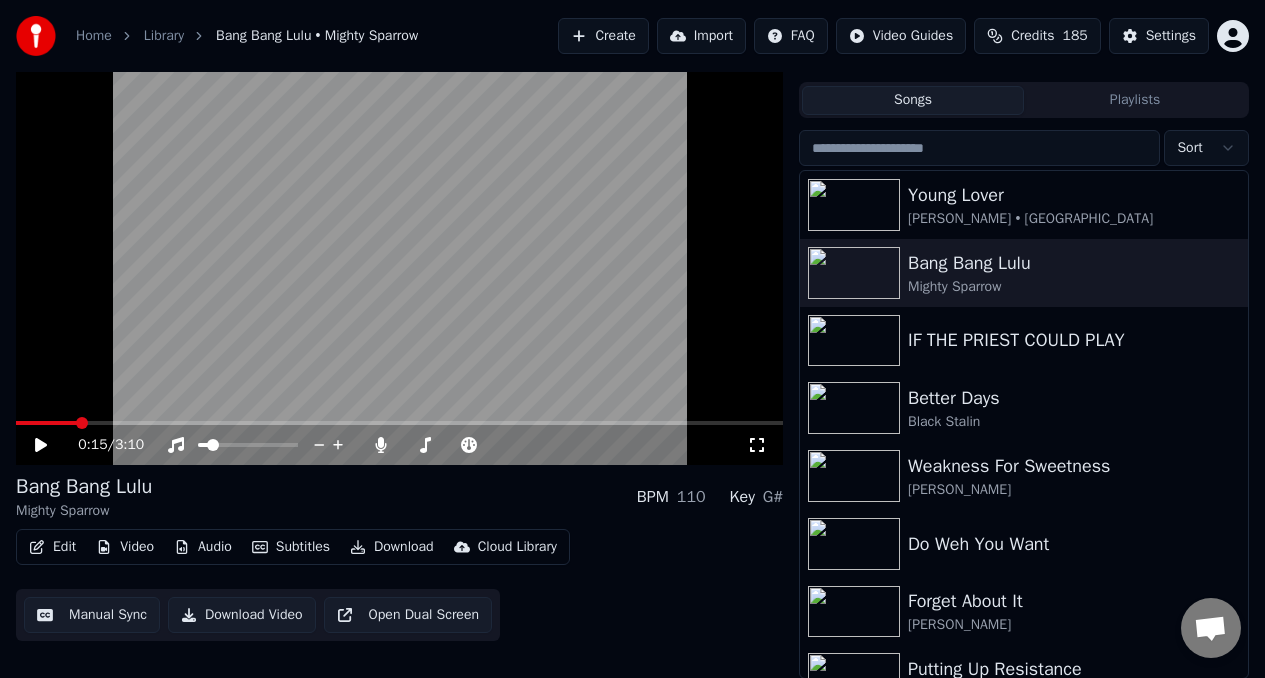 click on "Create" at bounding box center [603, 36] 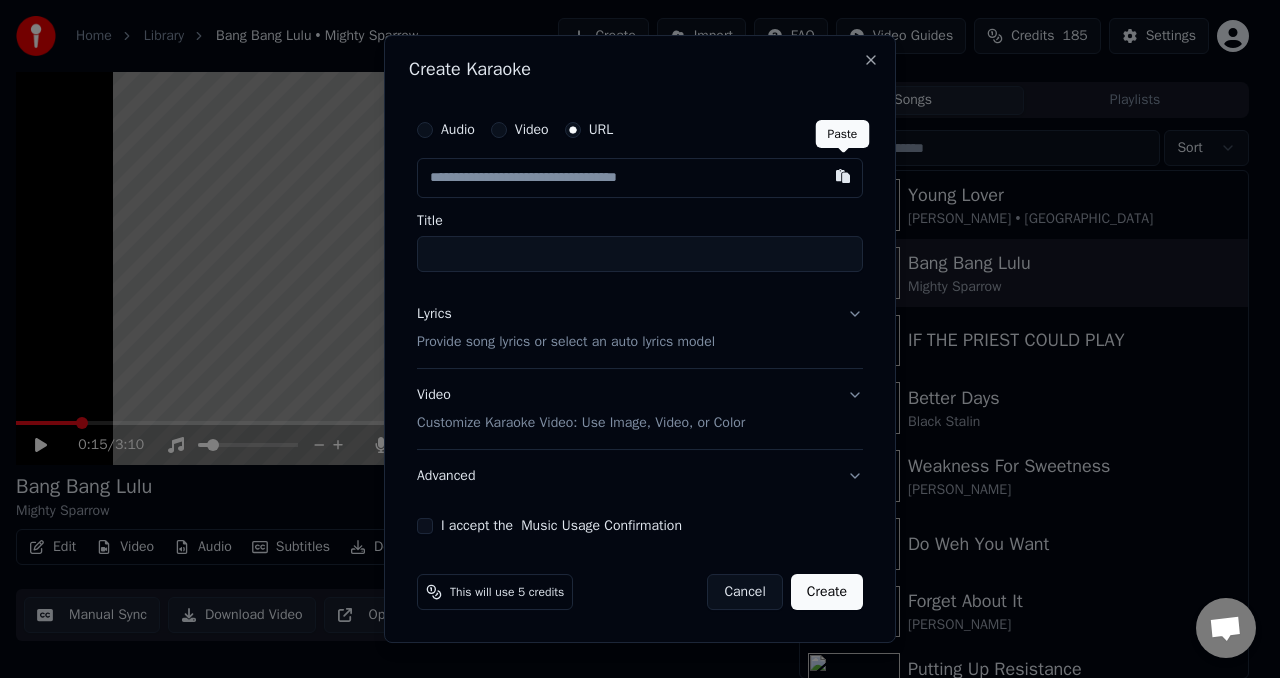 click at bounding box center [843, 176] 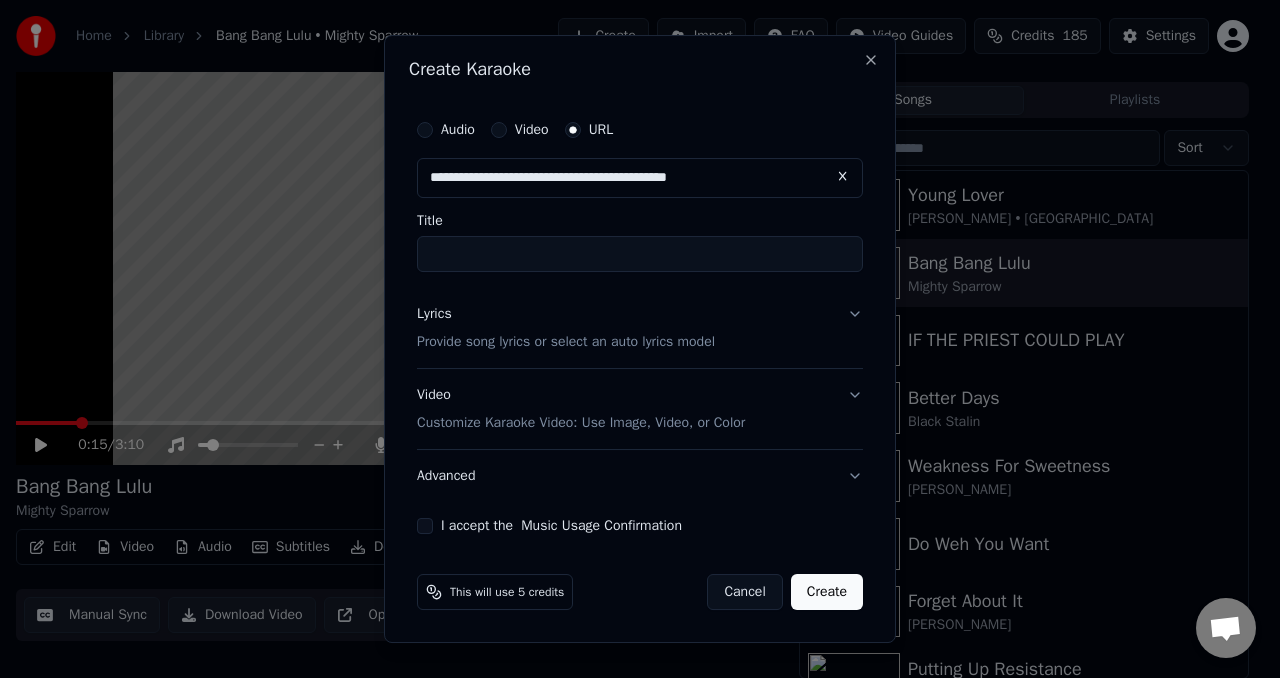 type on "**********" 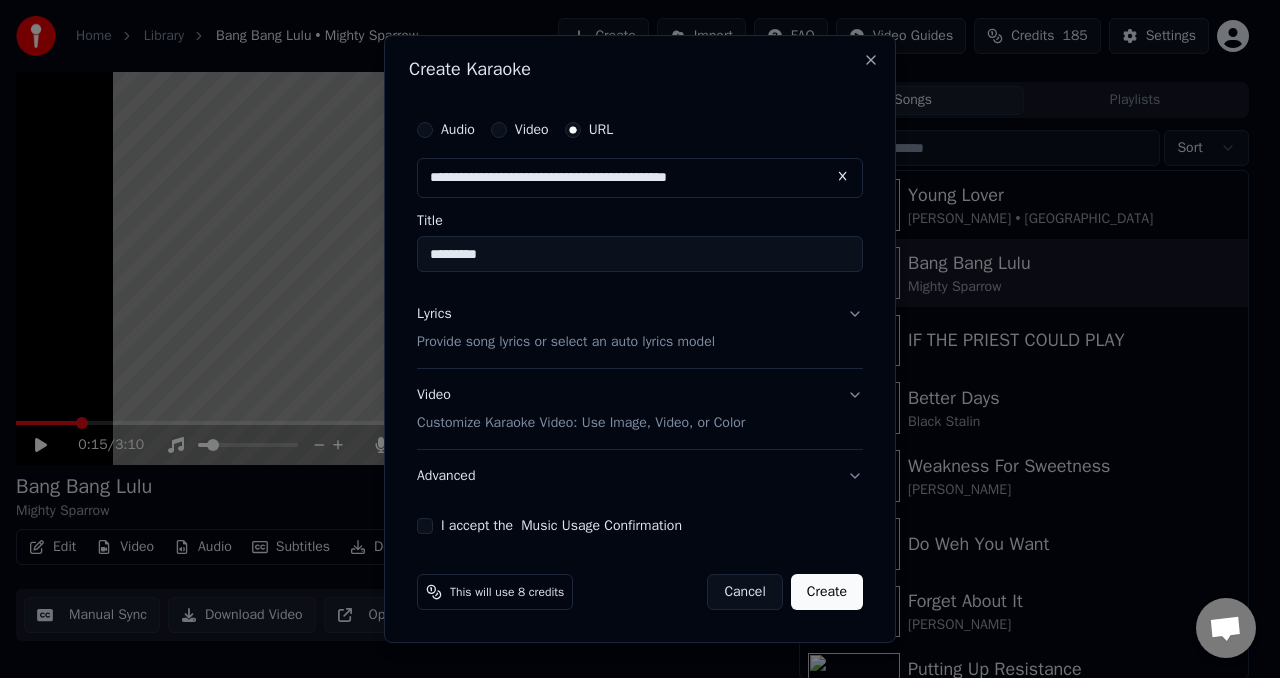 click on "Lyrics Provide song lyrics or select an auto lyrics model" at bounding box center [640, 328] 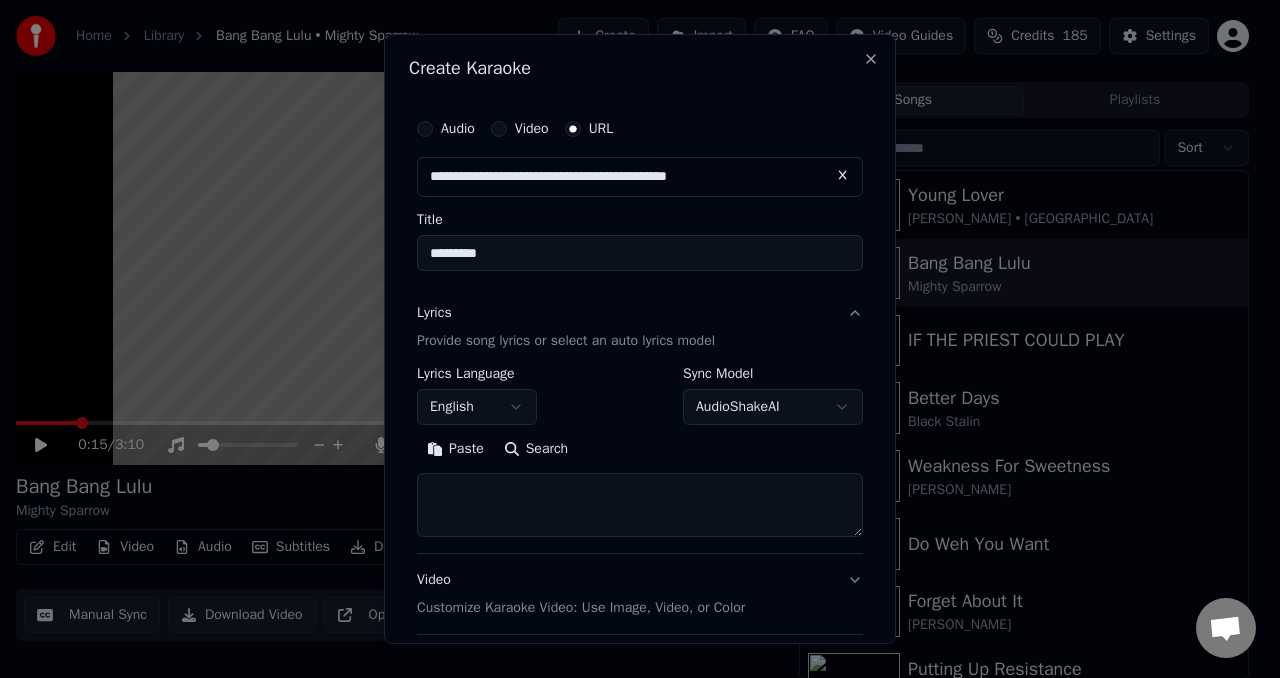 click on "**********" at bounding box center (632, 301) 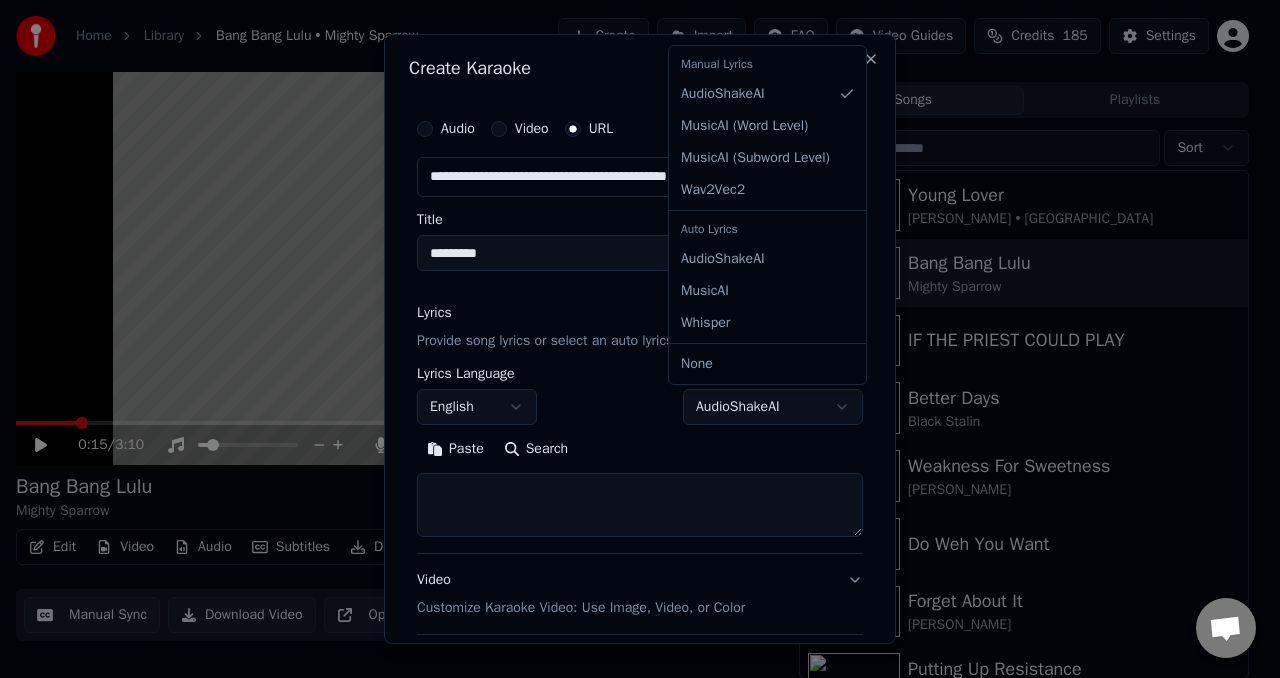 select on "**********" 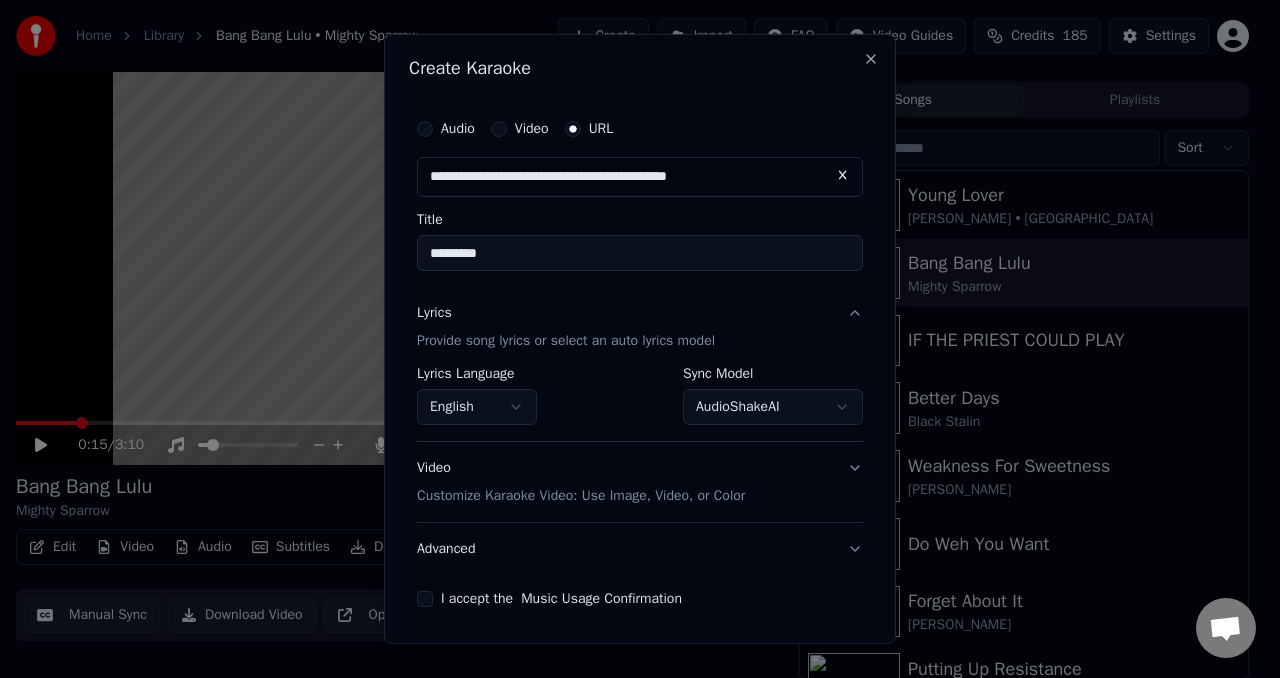 click on "I accept the   Music Usage Confirmation" at bounding box center [425, 599] 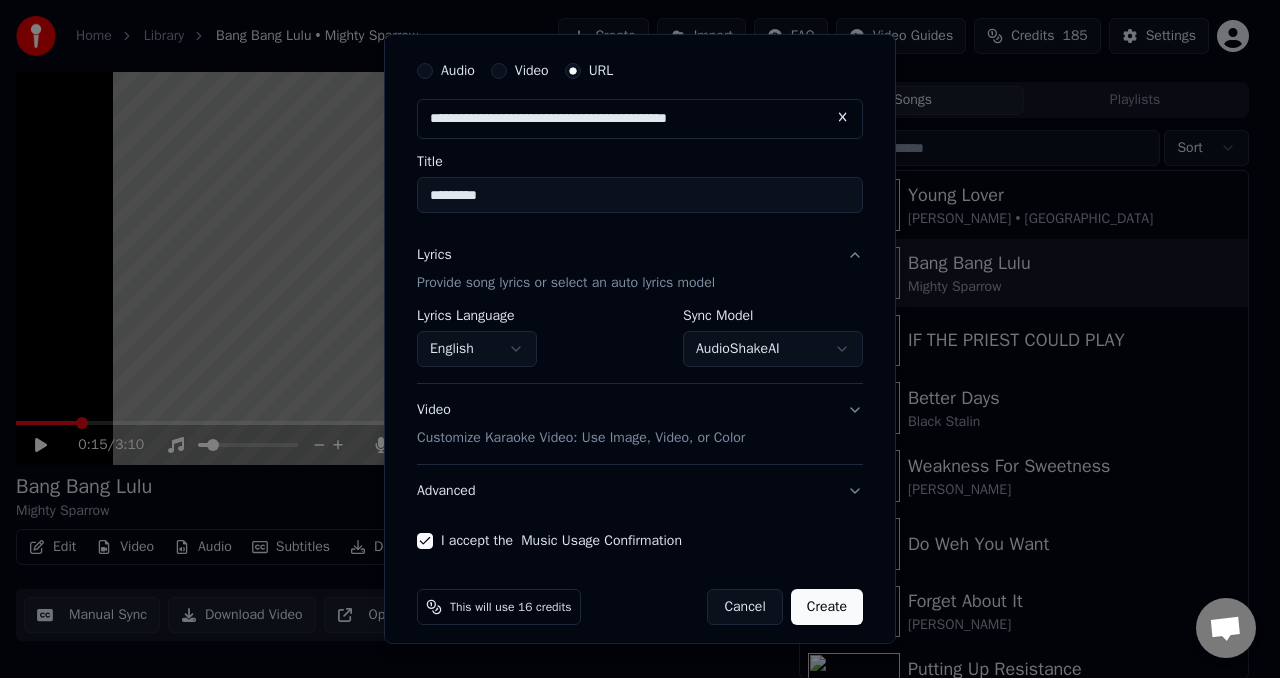 scroll, scrollTop: 72, scrollLeft: 0, axis: vertical 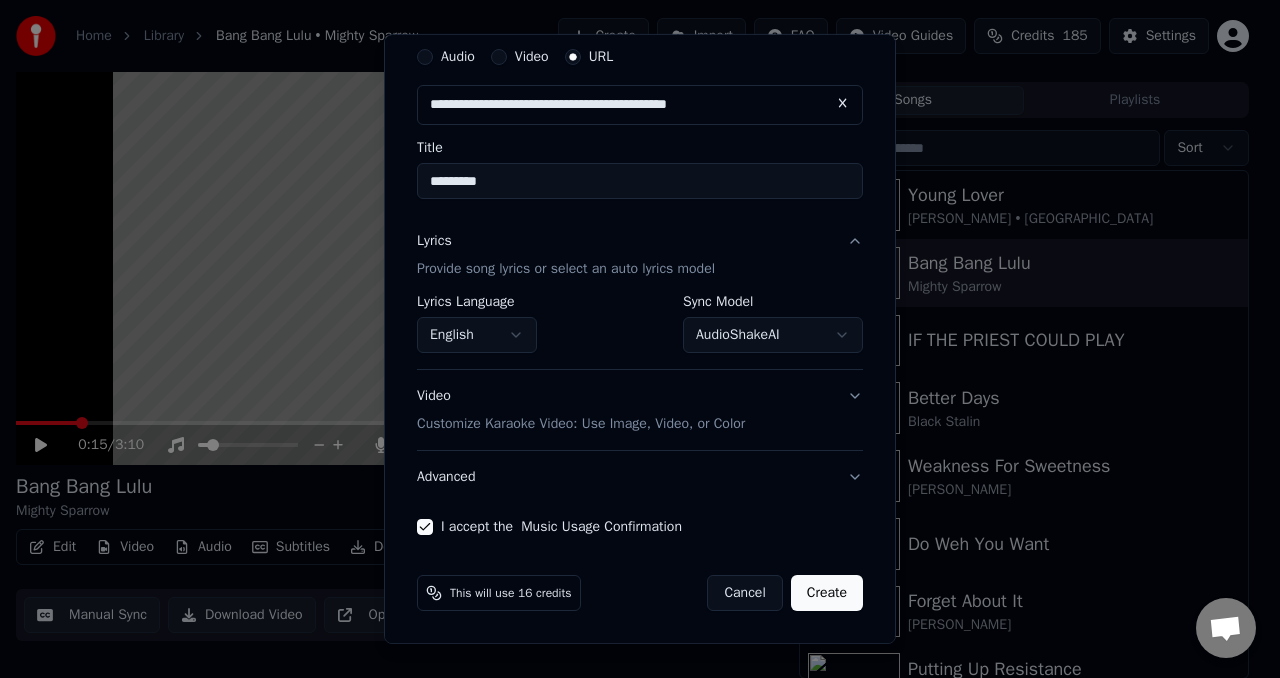 click on "Create" at bounding box center (827, 593) 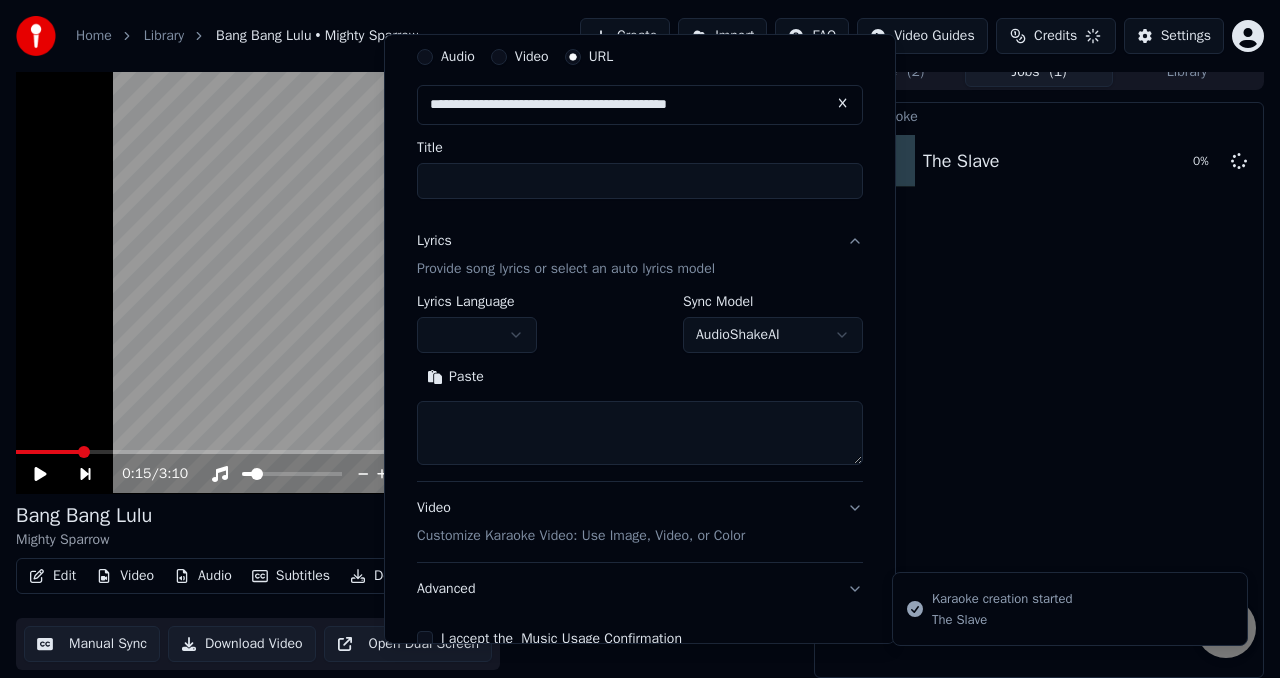 scroll, scrollTop: 18, scrollLeft: 0, axis: vertical 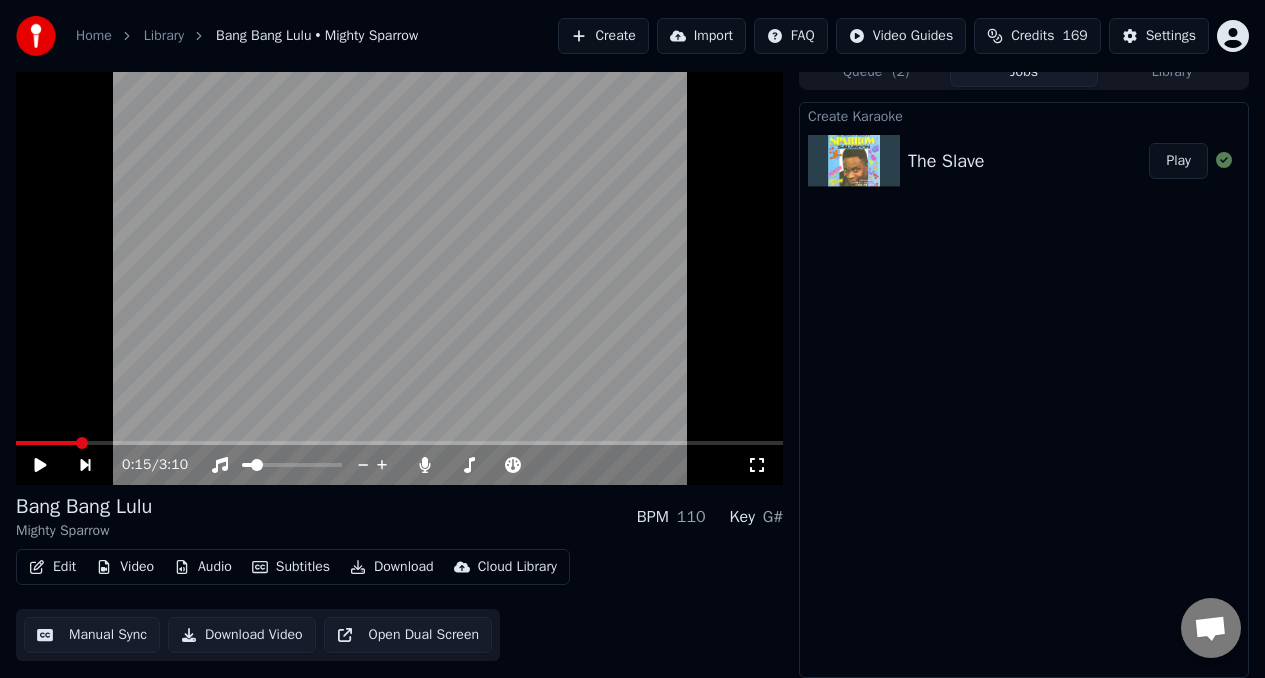 click on "Create" at bounding box center [603, 36] 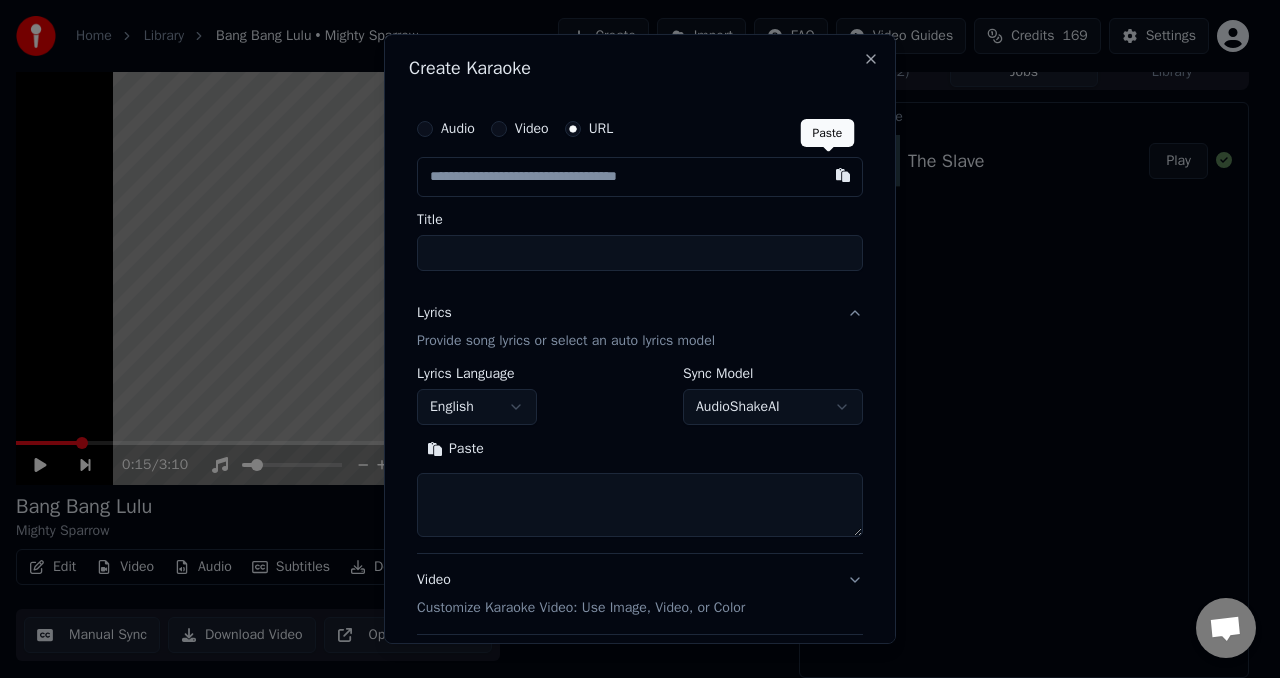 click at bounding box center (843, 175) 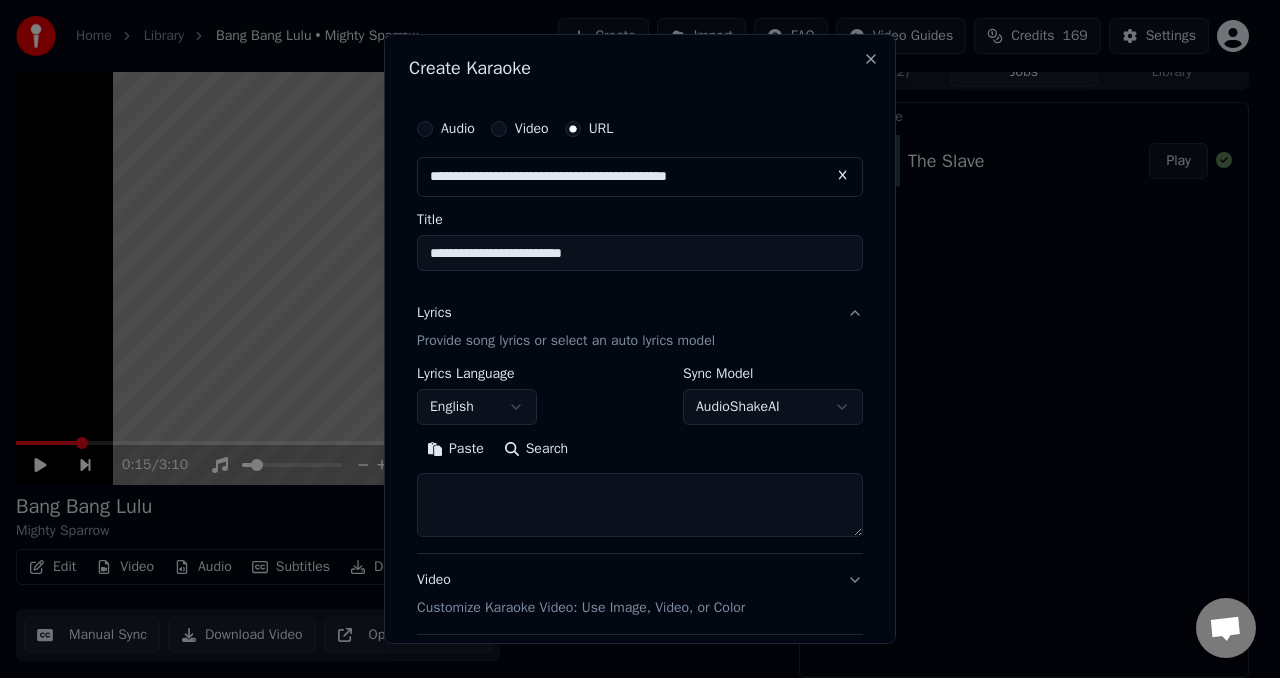 type on "**********" 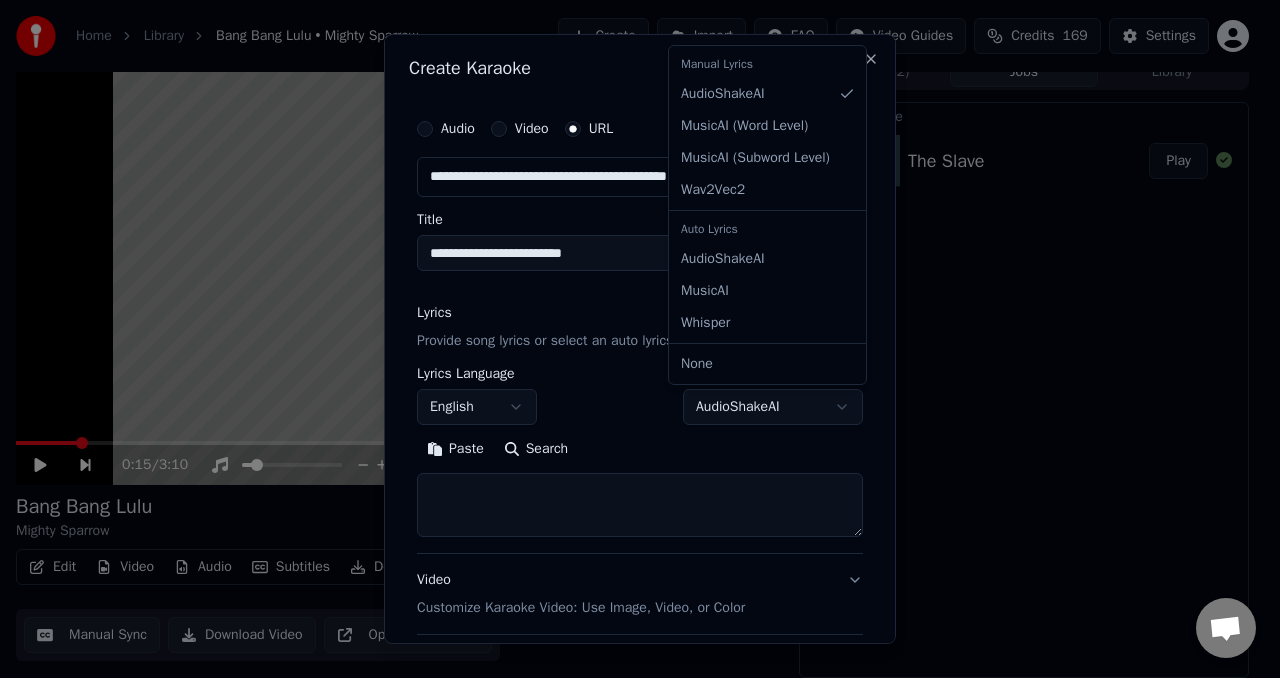 select on "**********" 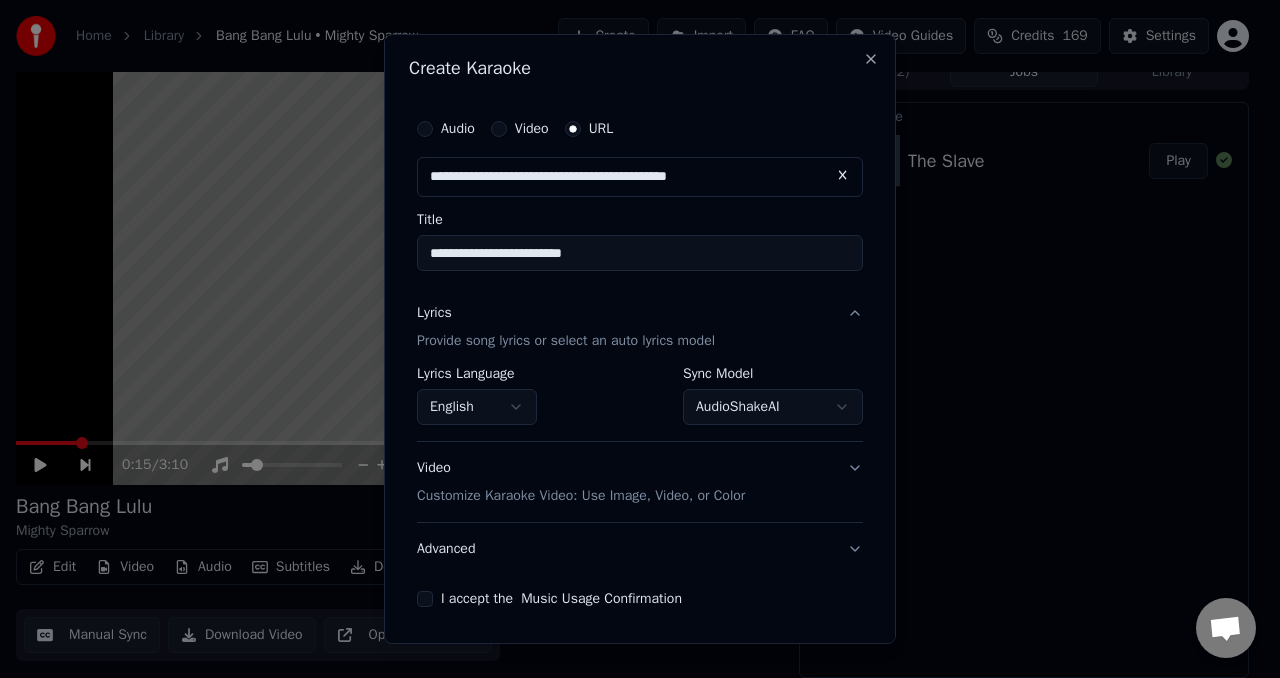 click on "I accept the   Music Usage Confirmation" at bounding box center [425, 599] 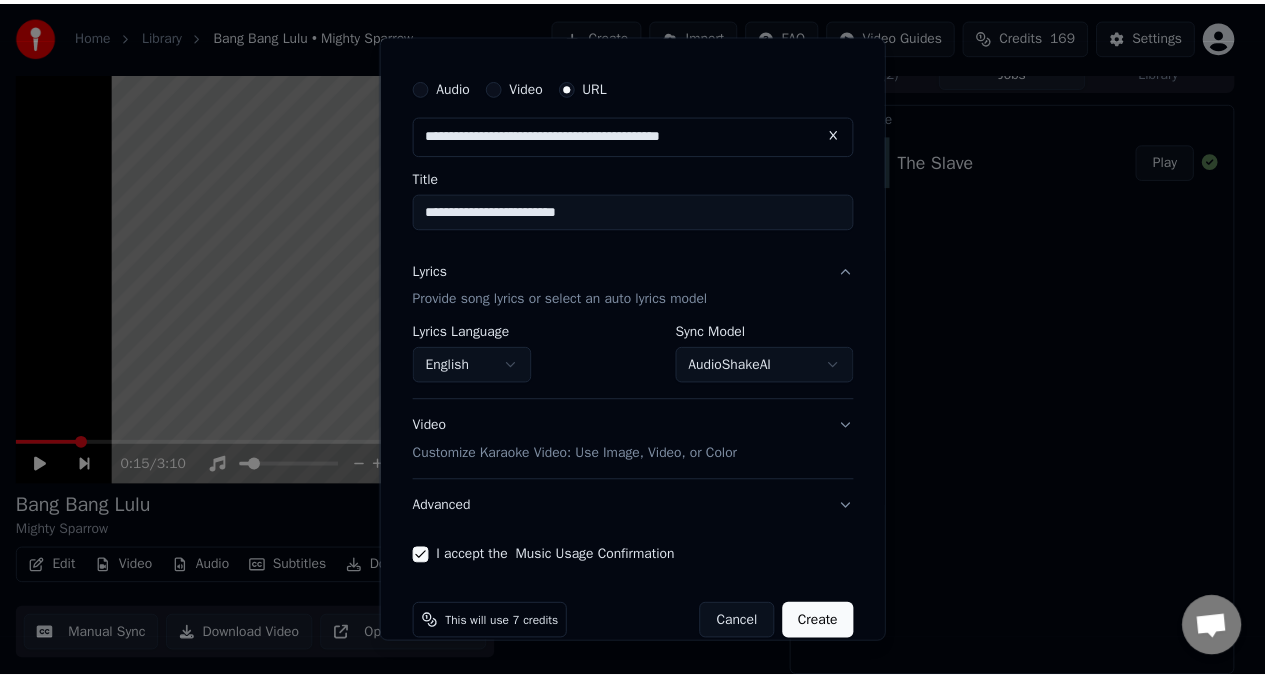 scroll, scrollTop: 72, scrollLeft: 0, axis: vertical 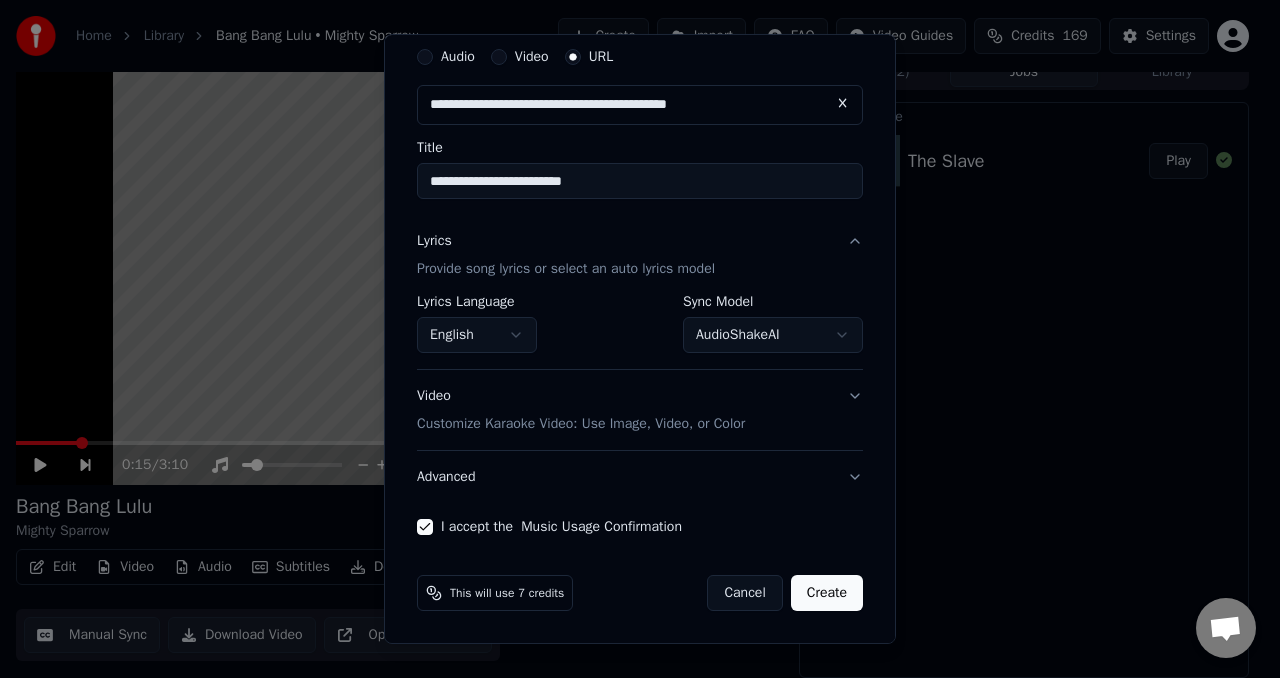 click on "Create" at bounding box center (827, 593) 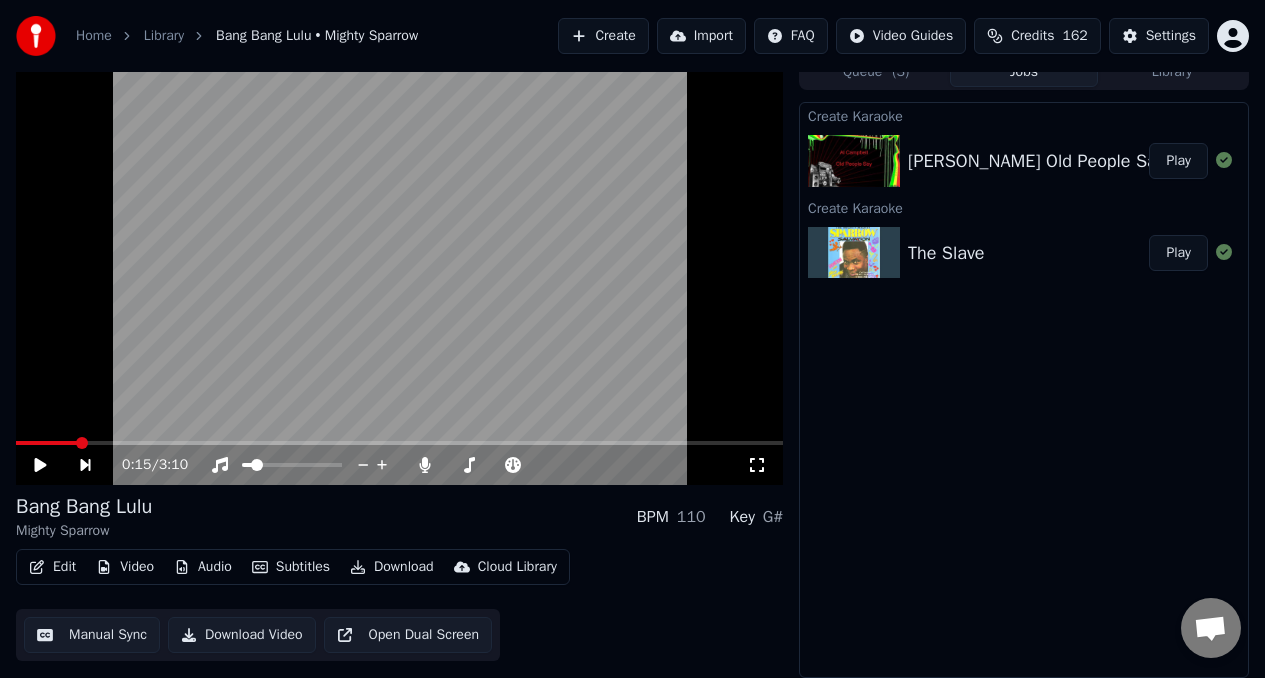 click on "Play" at bounding box center (1178, 253) 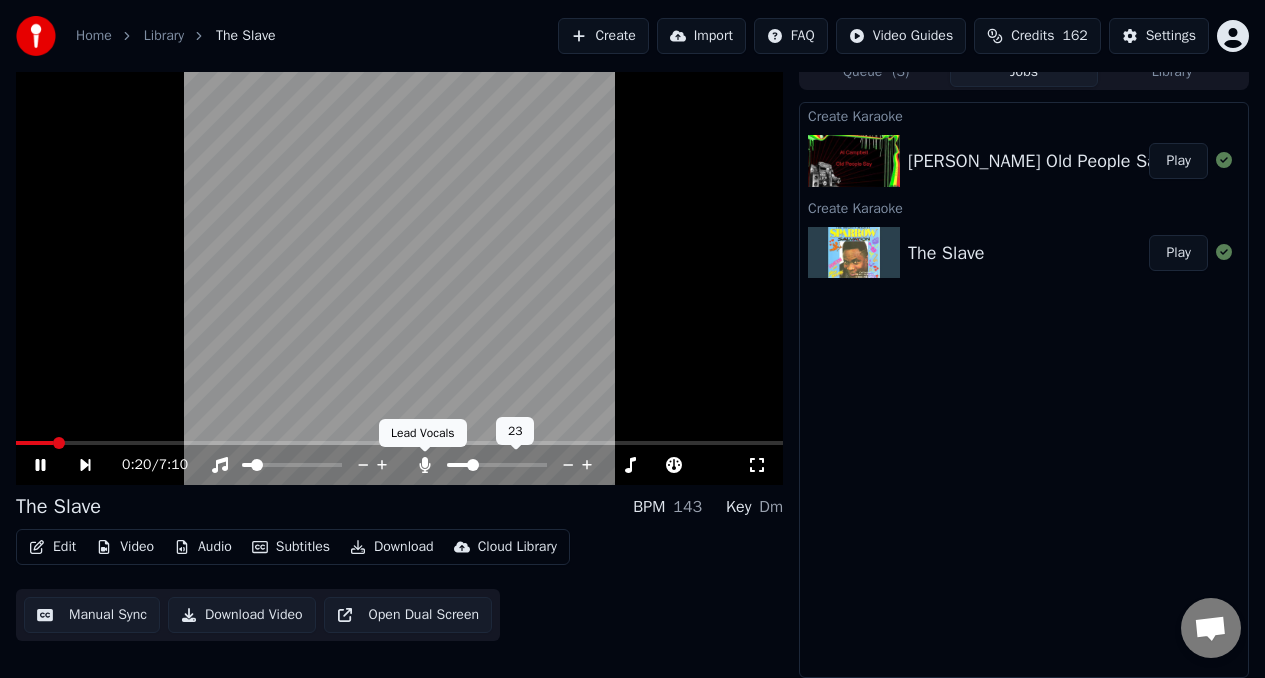 click 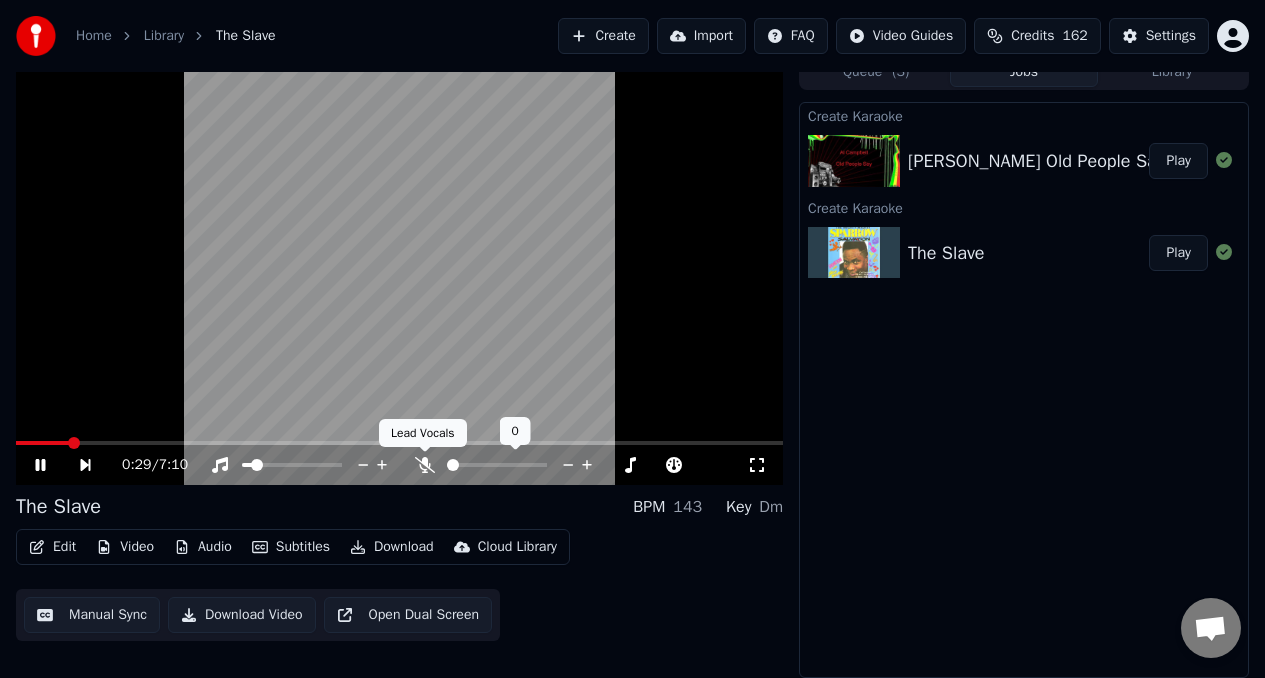 click 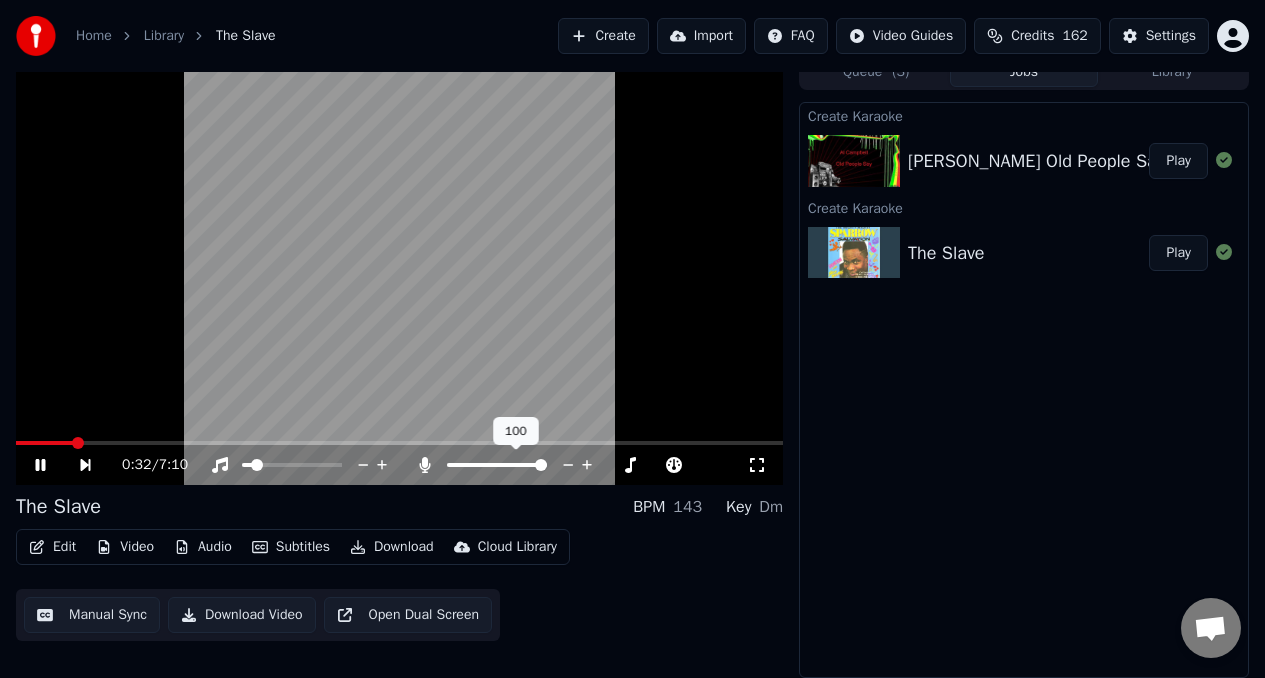 click at bounding box center [497, 465] 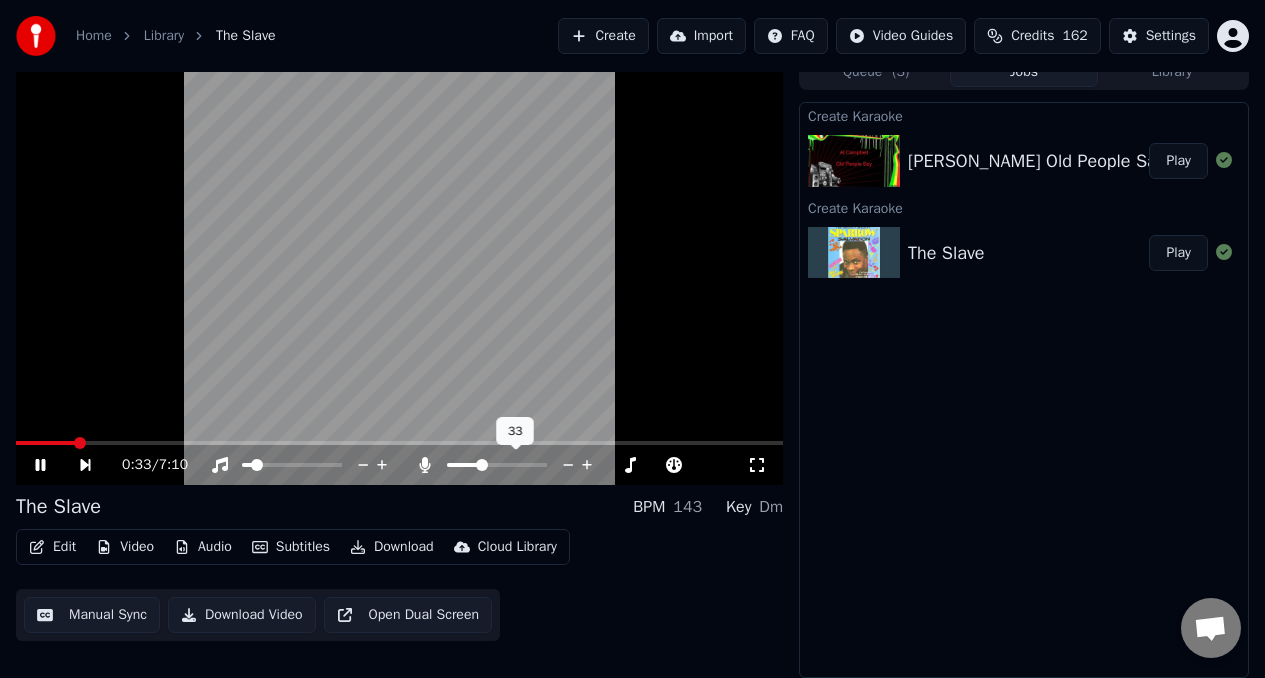 click at bounding box center (463, 465) 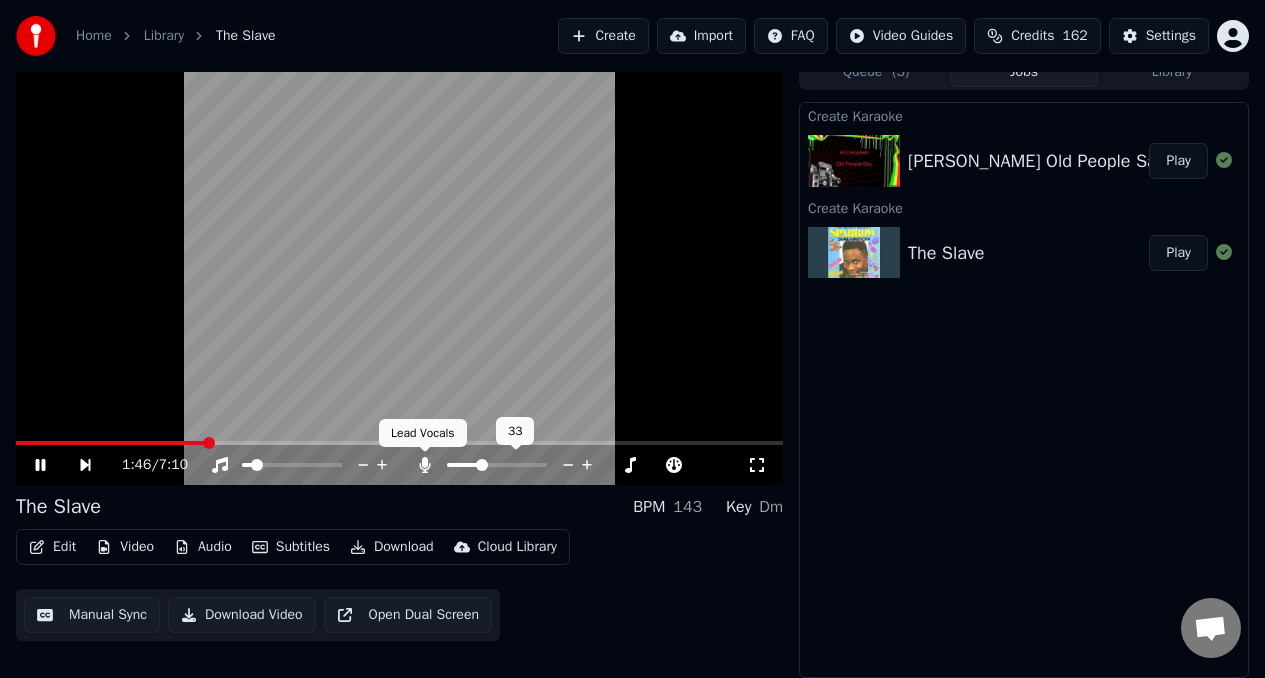 click 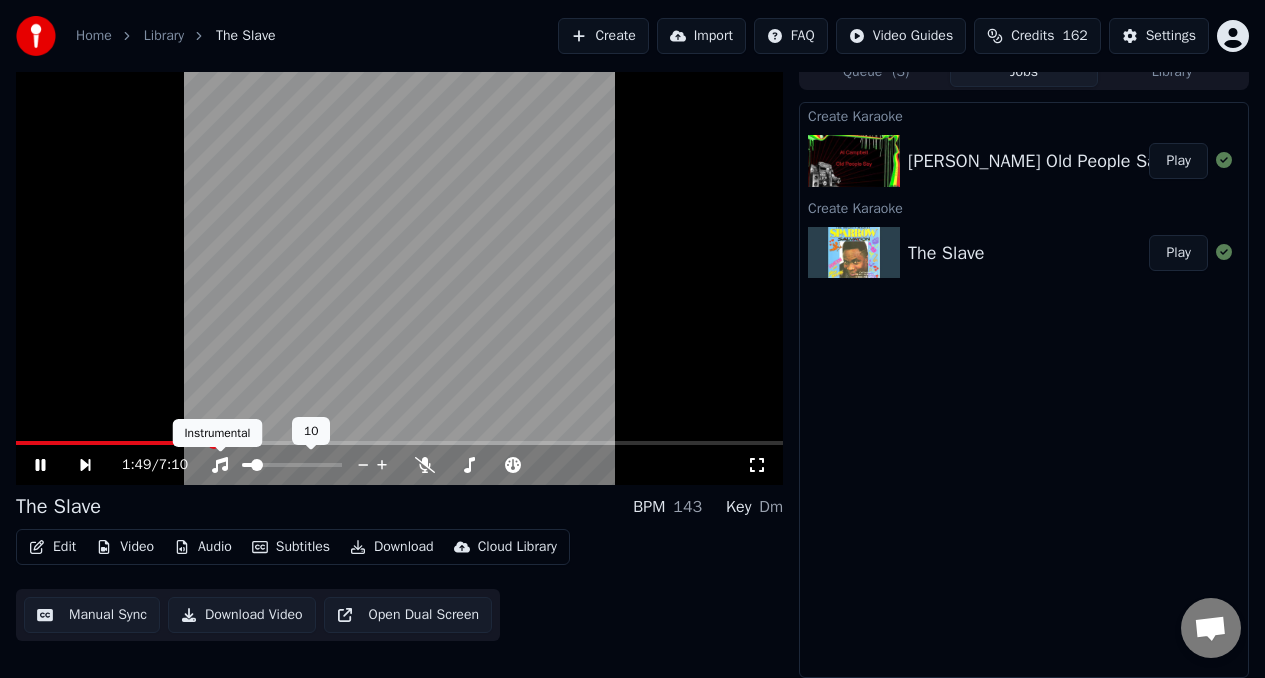 click 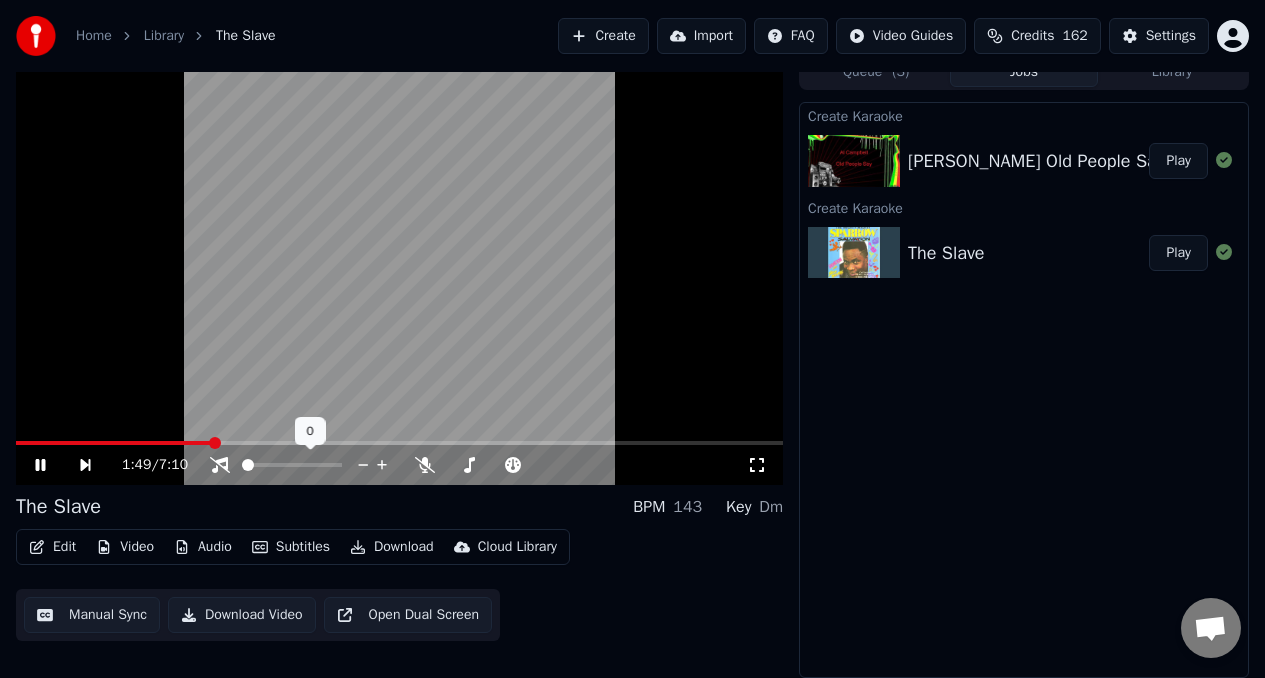 click 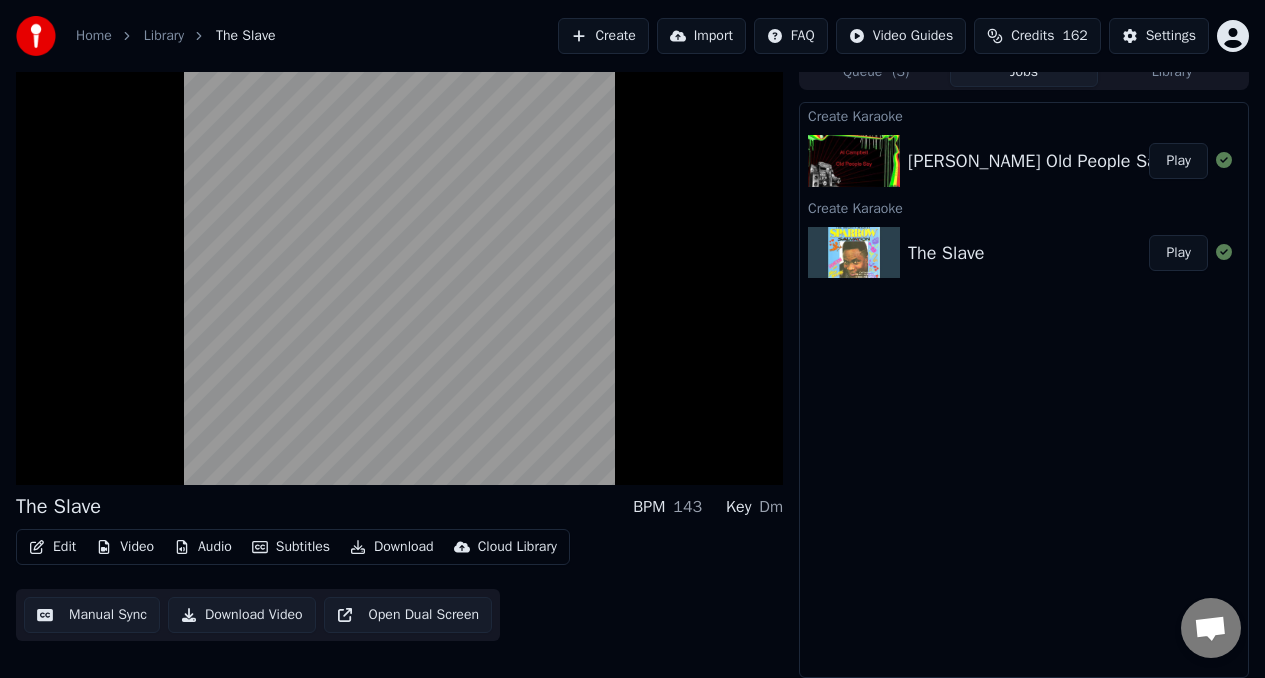 click on "Download Video" at bounding box center [242, 615] 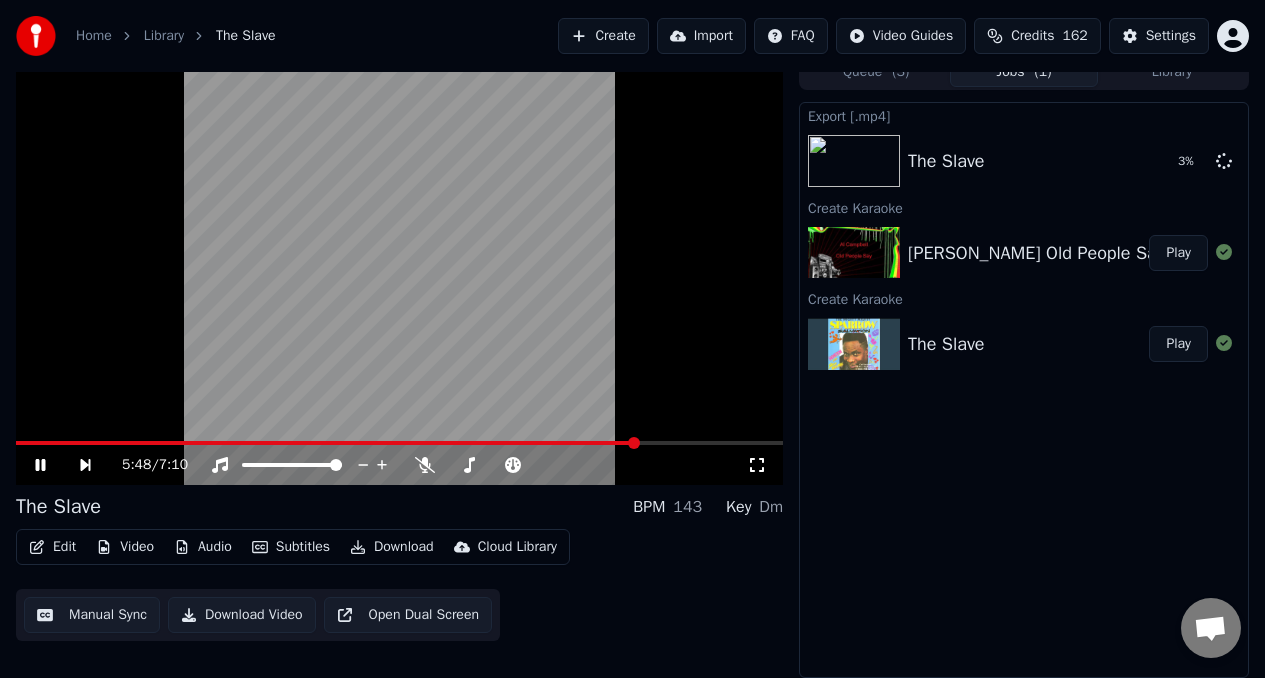 click 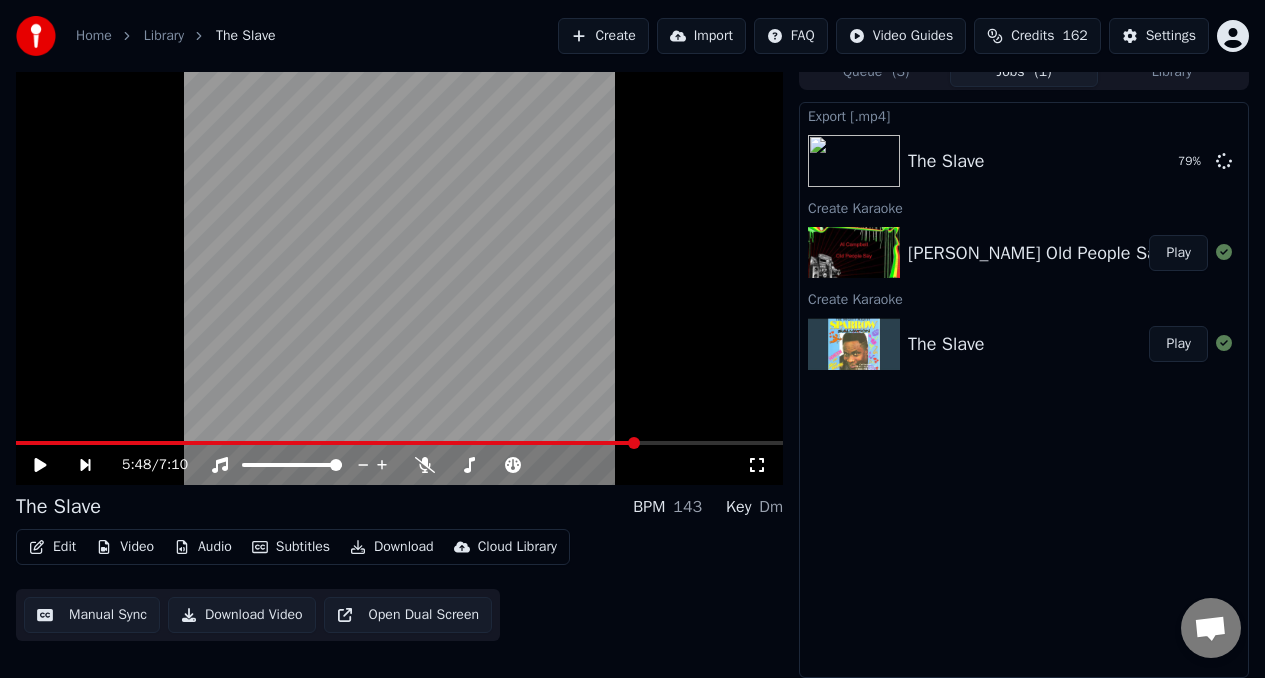 click on "Import" at bounding box center [701, 36] 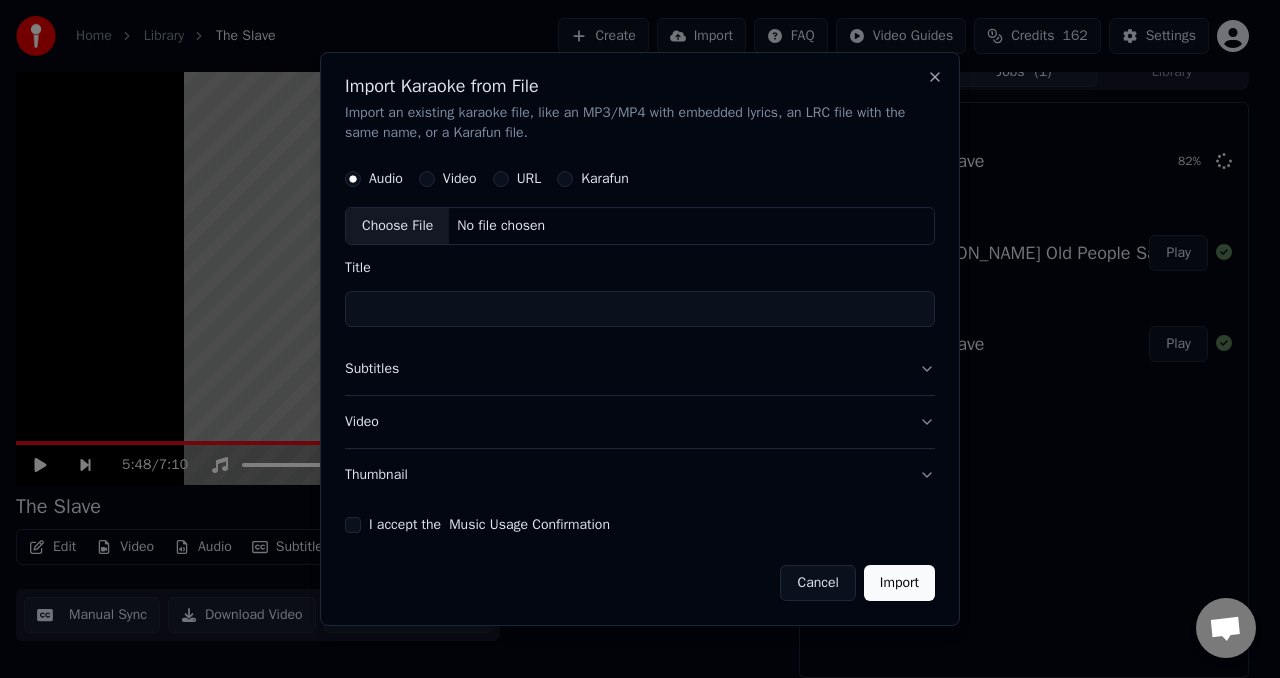 click on "Cancel" at bounding box center (817, 583) 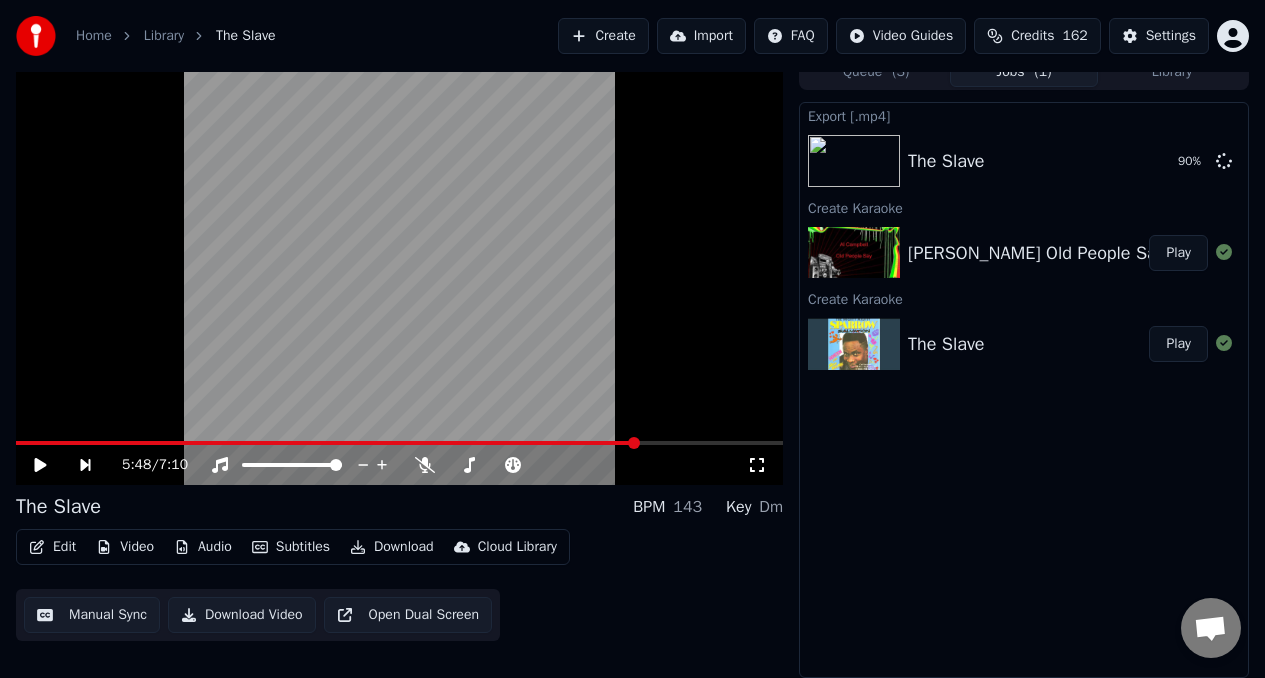 click on "[PERSON_NAME] Old People Say" at bounding box center [1036, 253] 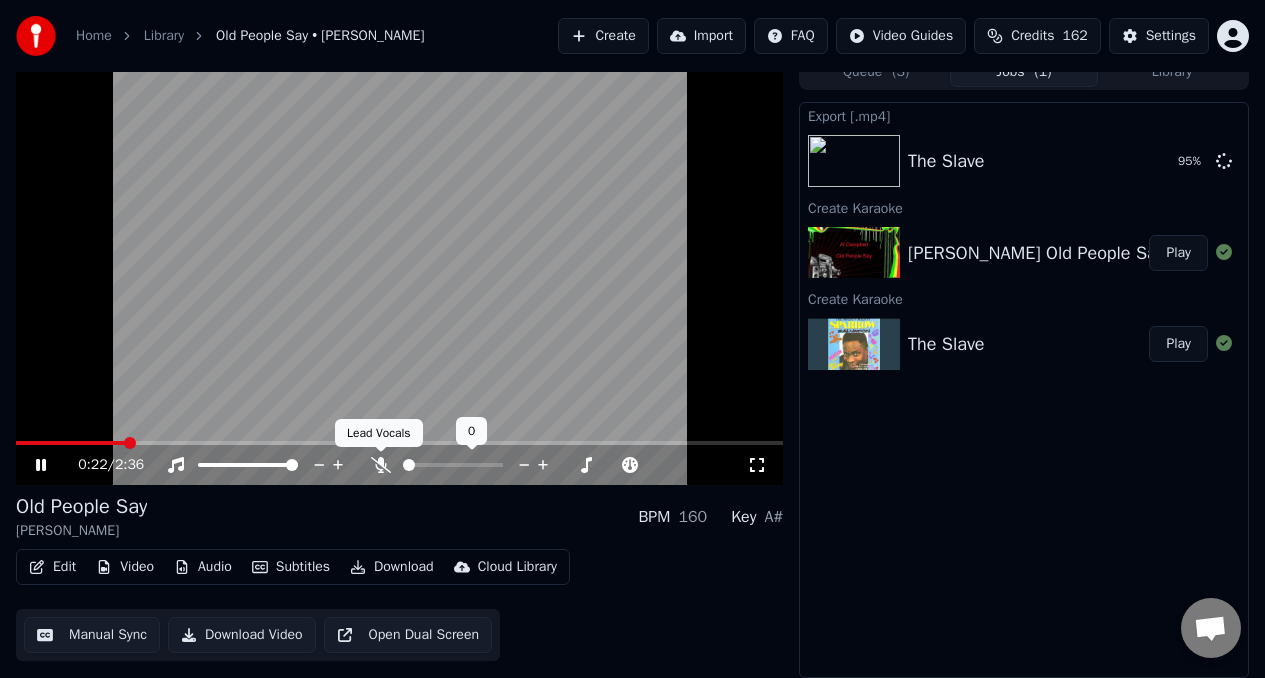 click 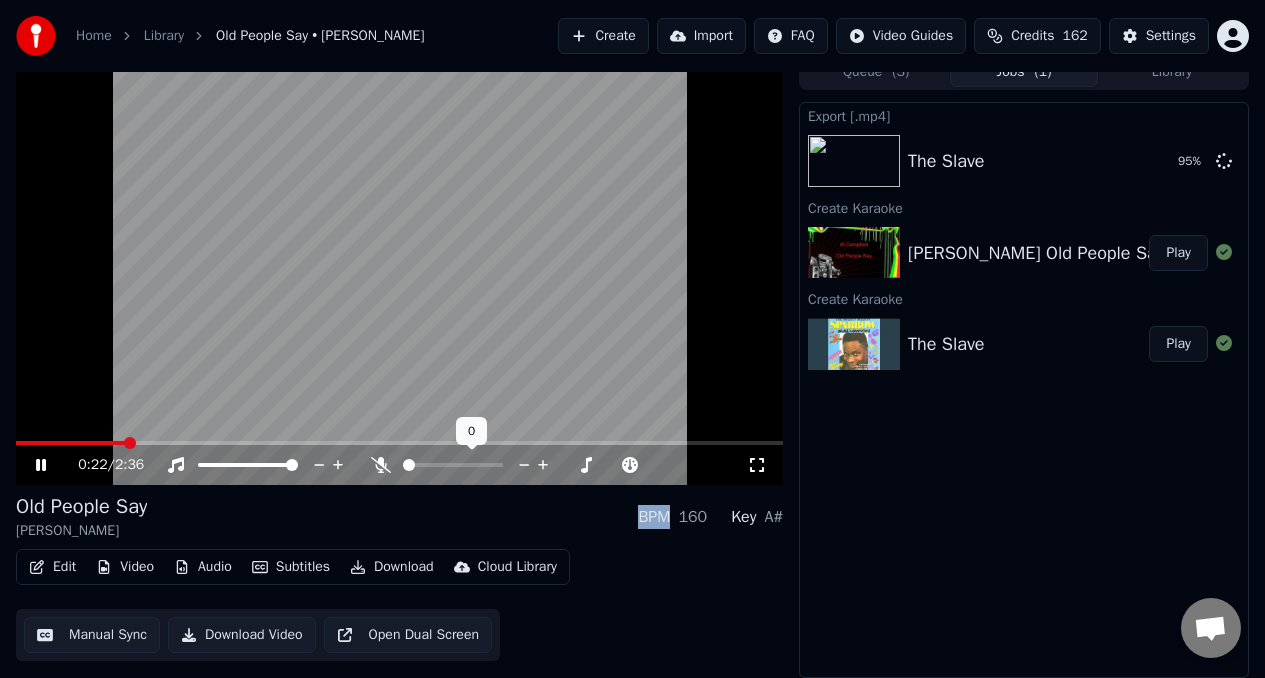 click 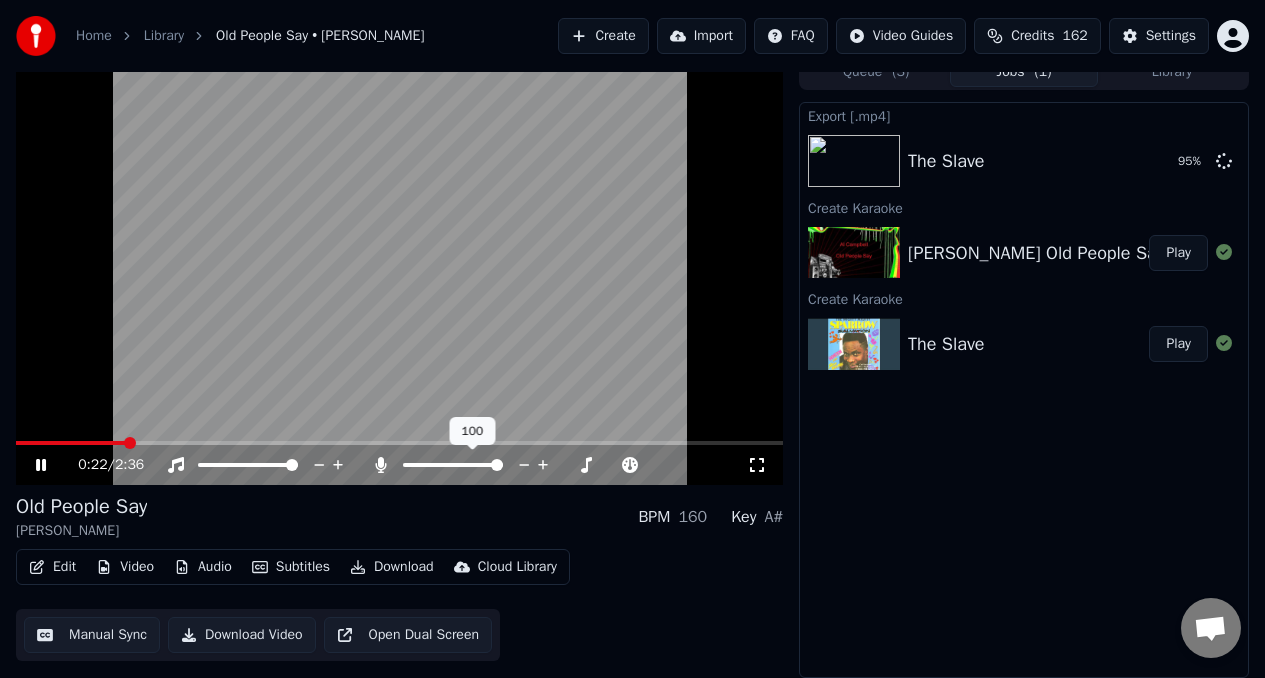 click at bounding box center [453, 465] 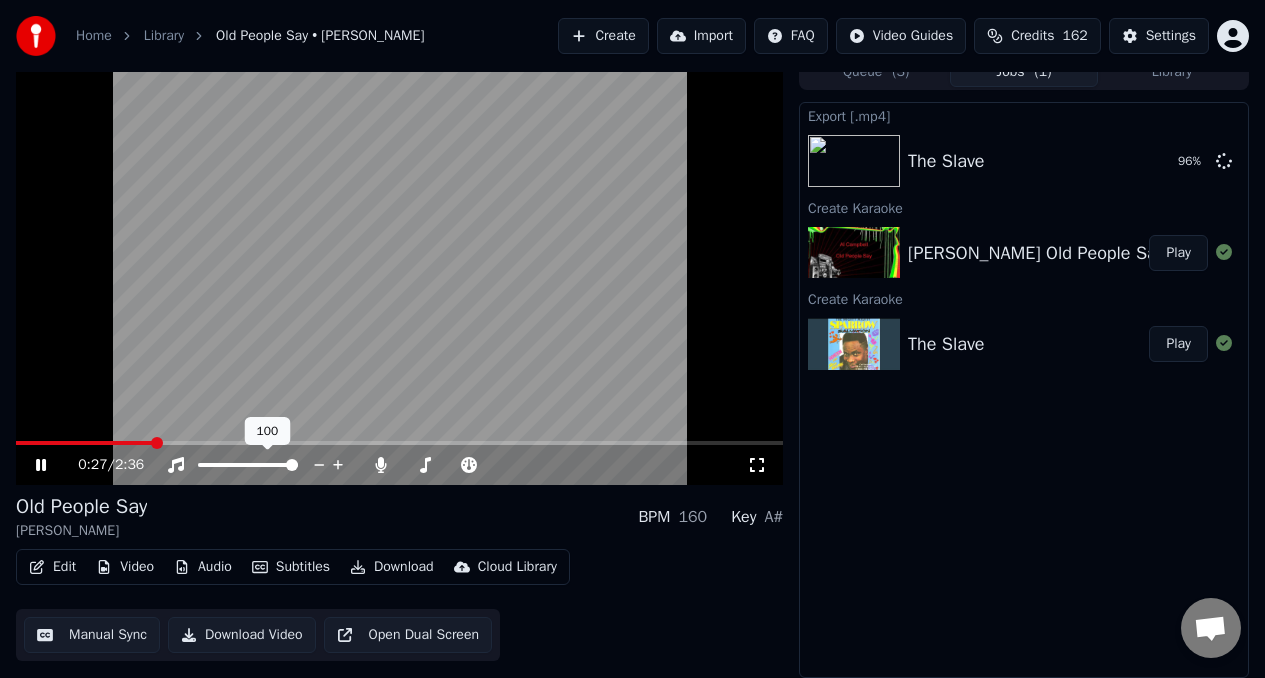 click at bounding box center (248, 465) 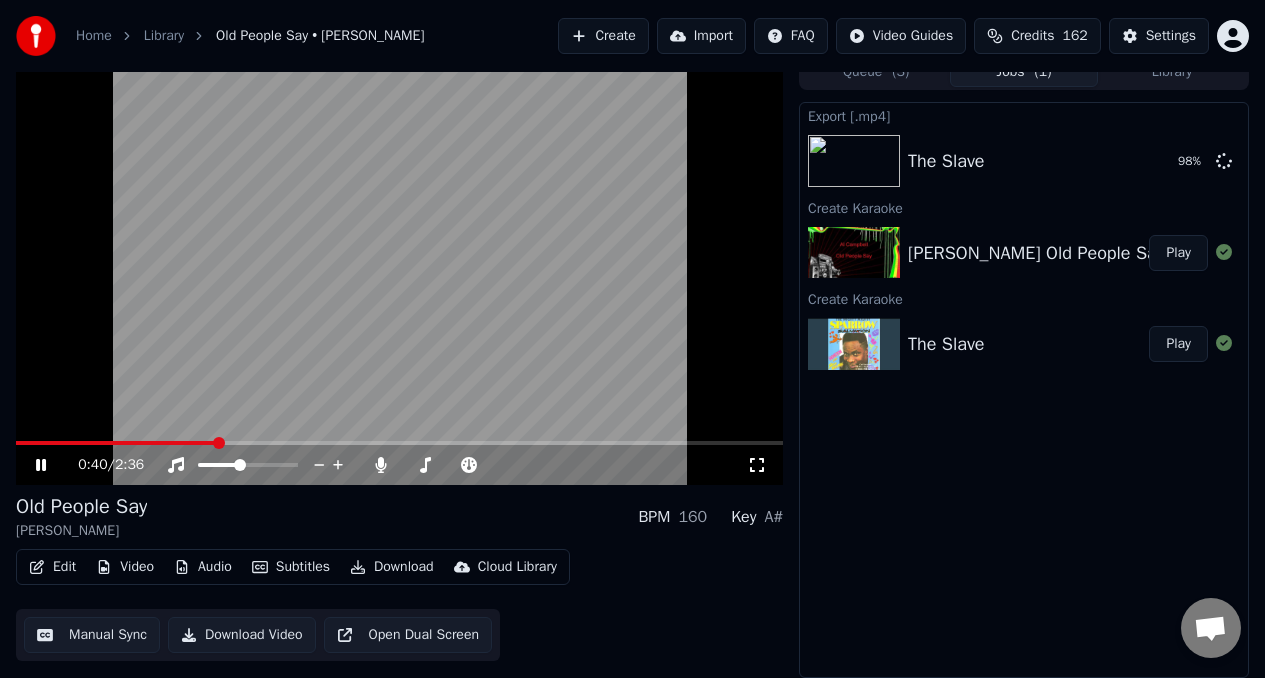 click on "0:40  /  2:36" at bounding box center (399, 465) 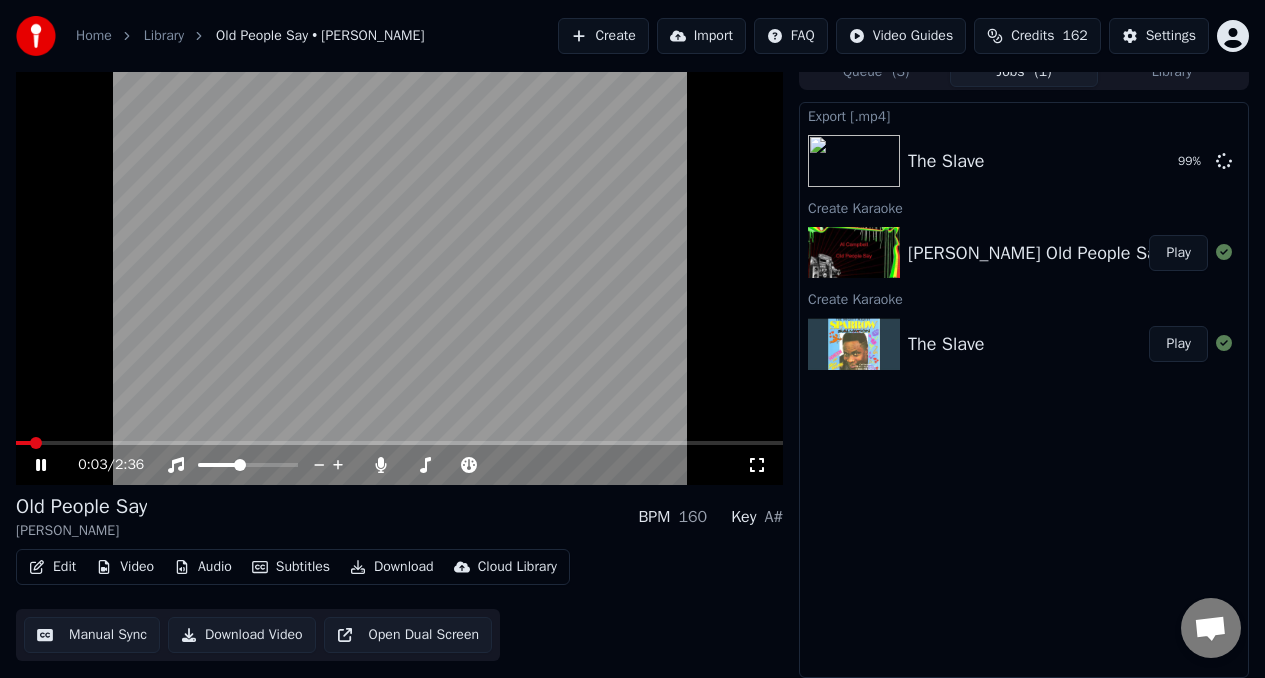 click at bounding box center (23, 443) 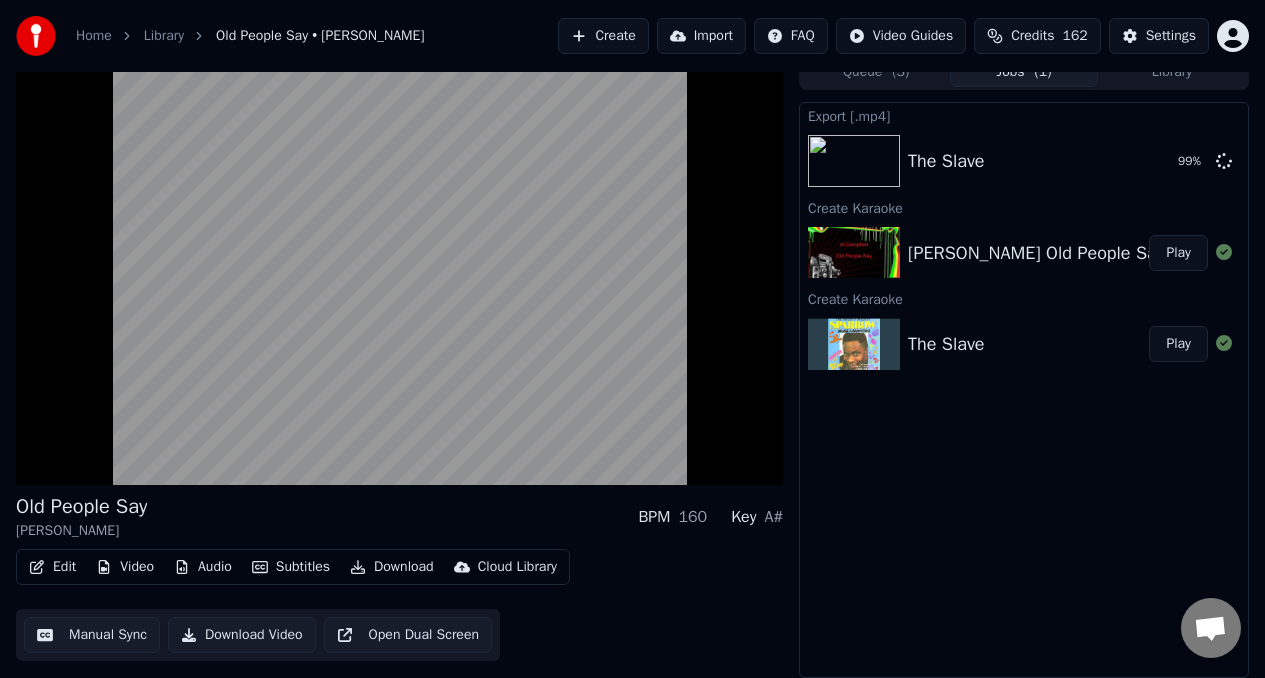 click at bounding box center [399, 269] 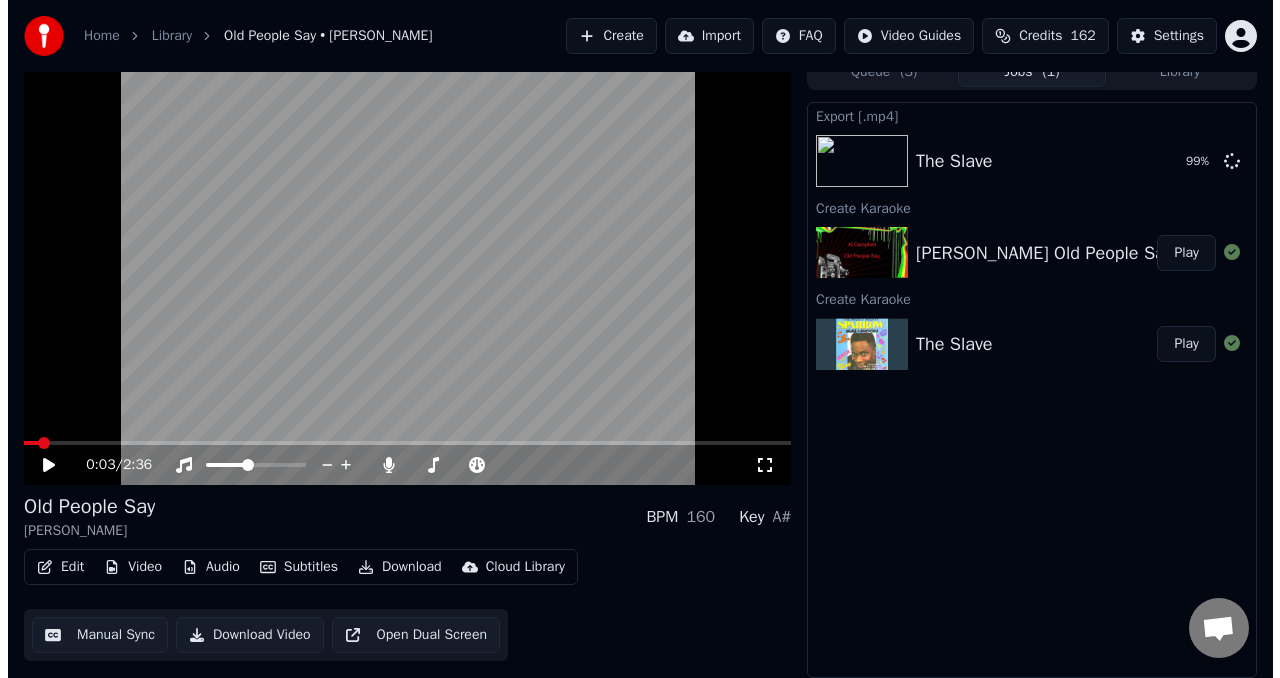 scroll, scrollTop: 0, scrollLeft: 0, axis: both 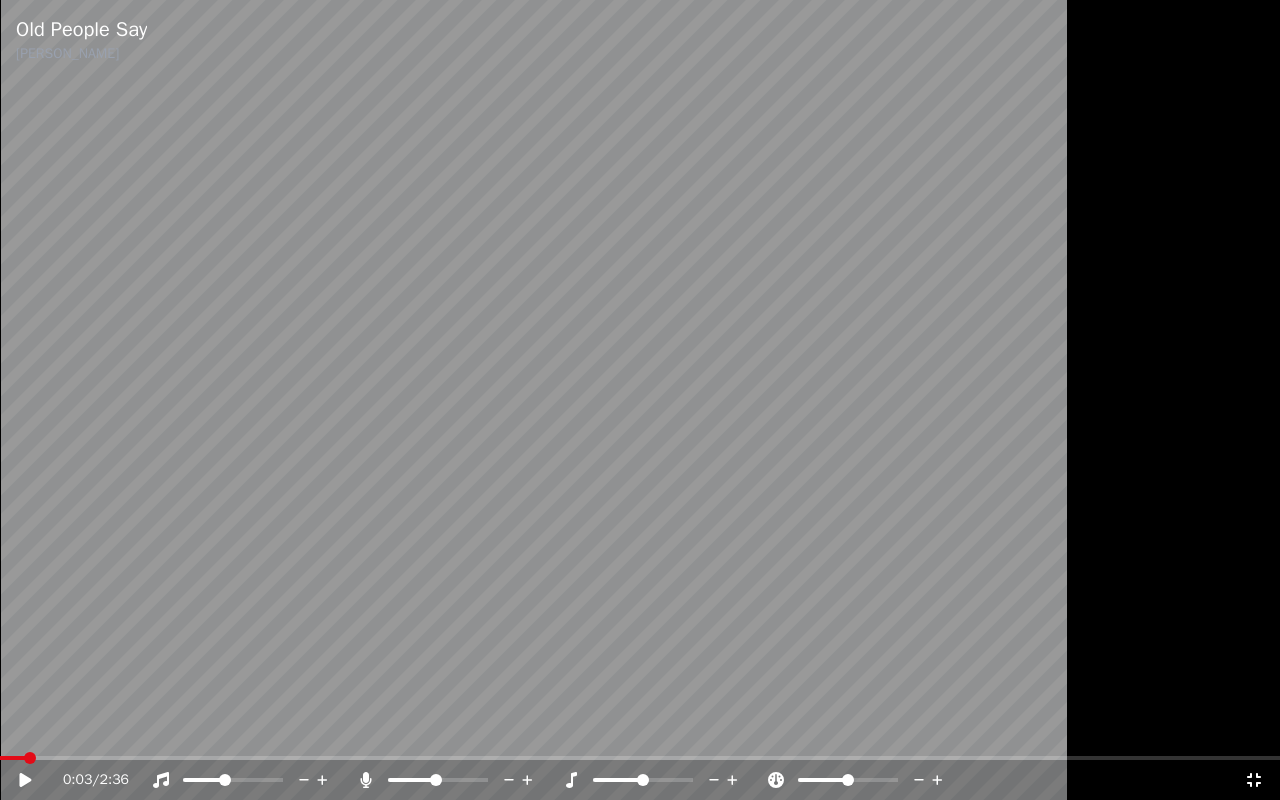 click 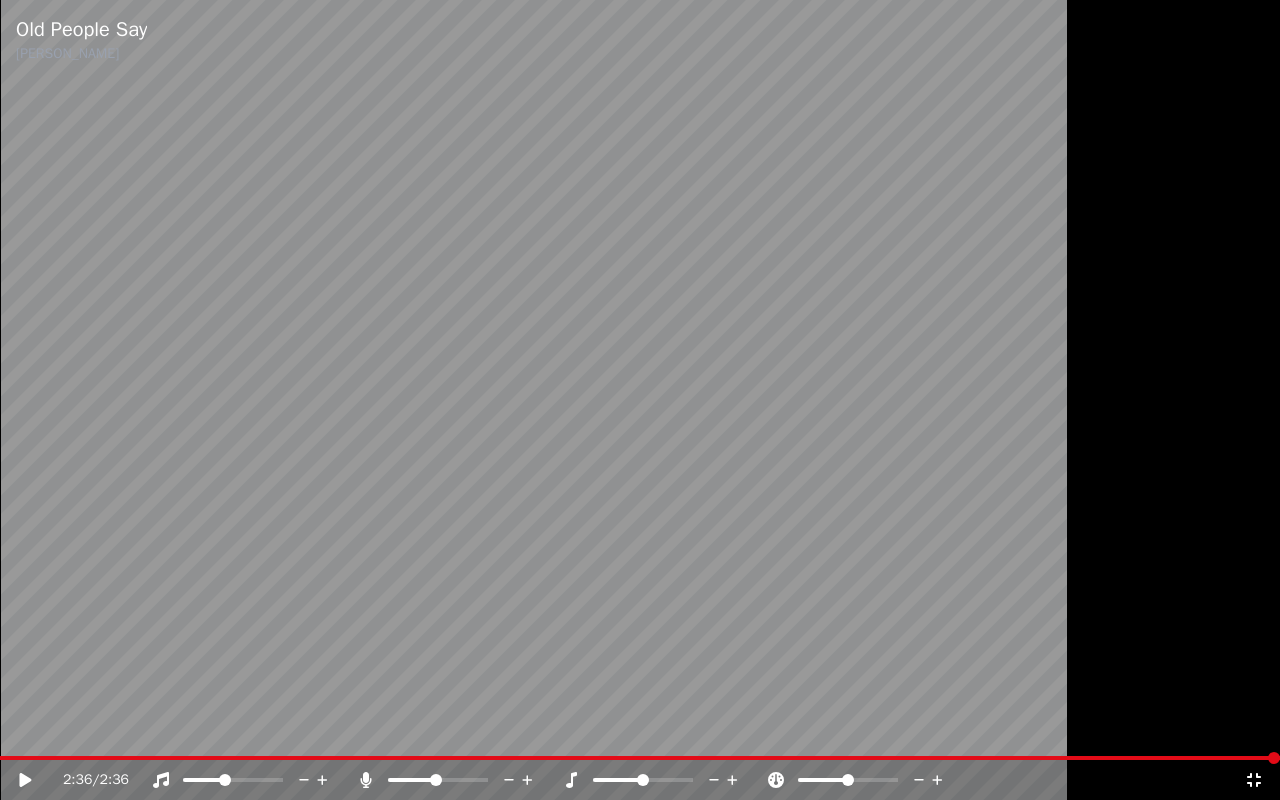 click at bounding box center (640, 400) 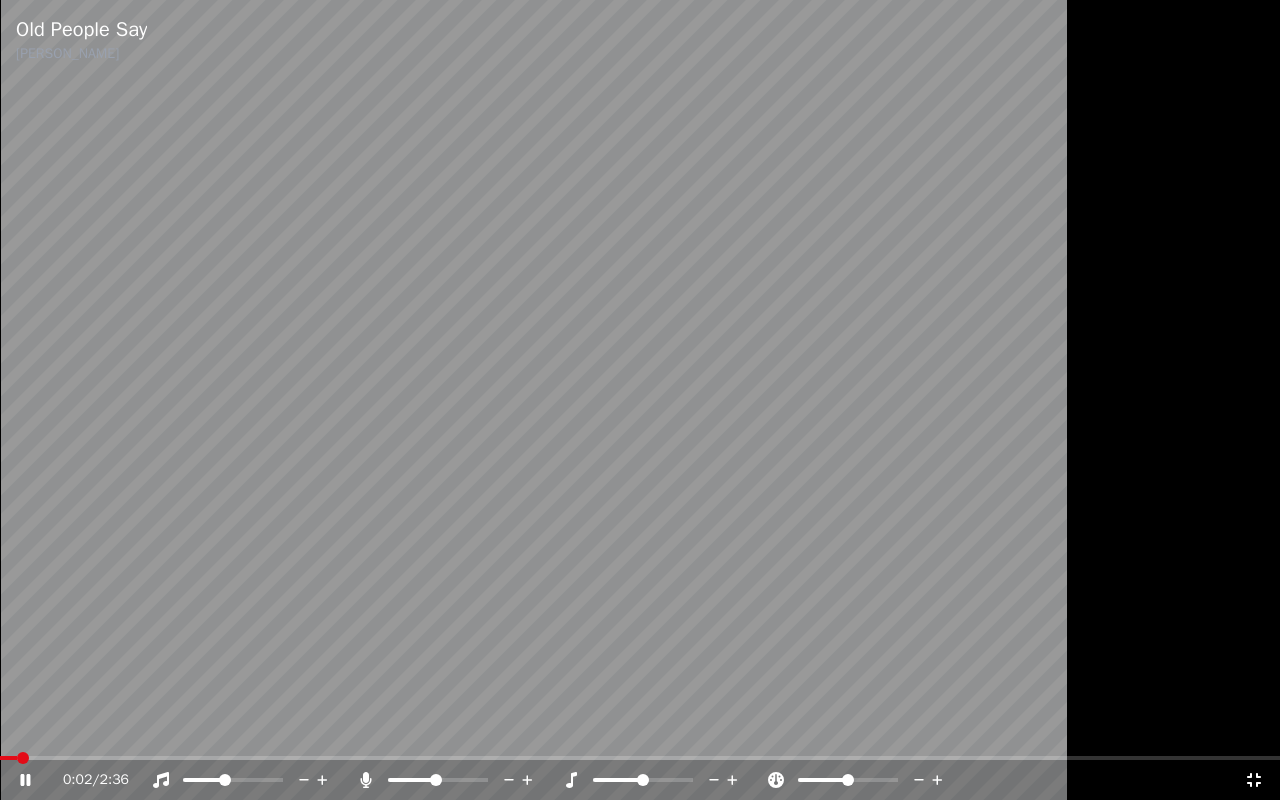 click at bounding box center (640, 400) 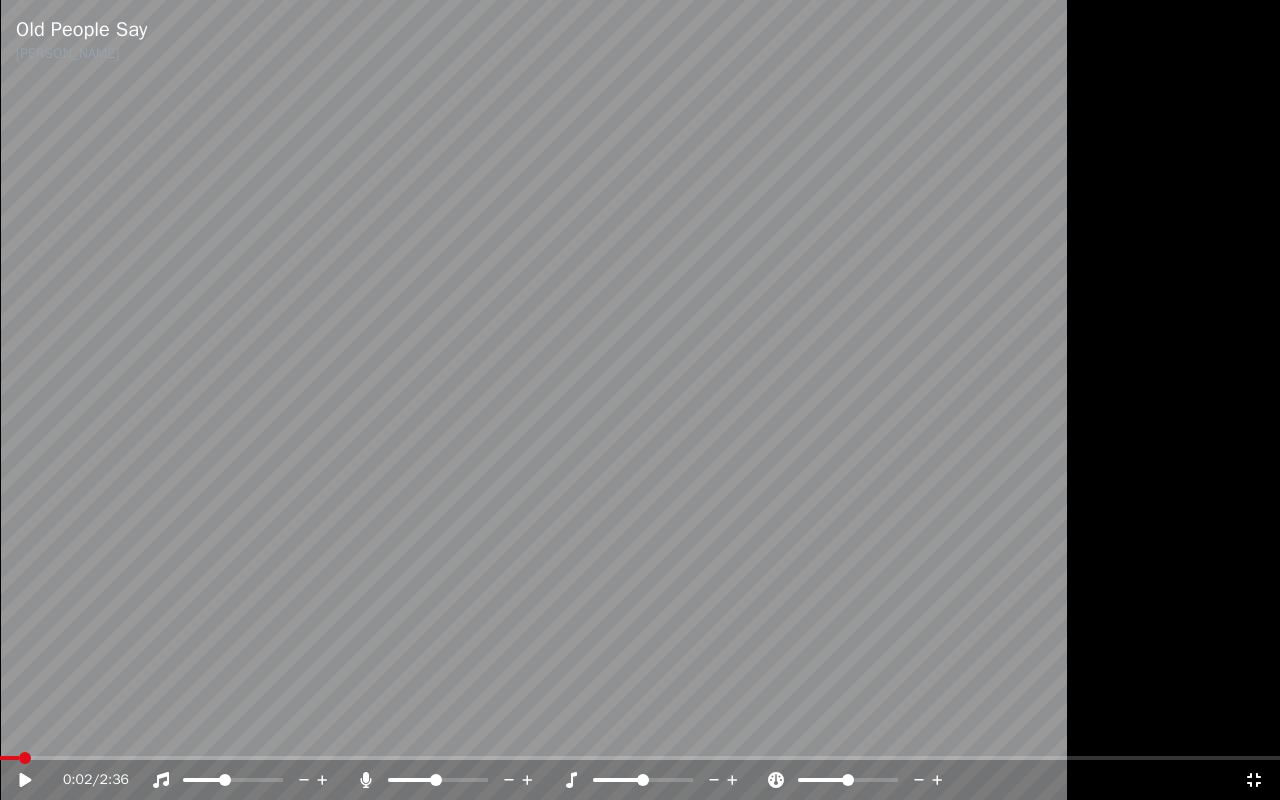 click 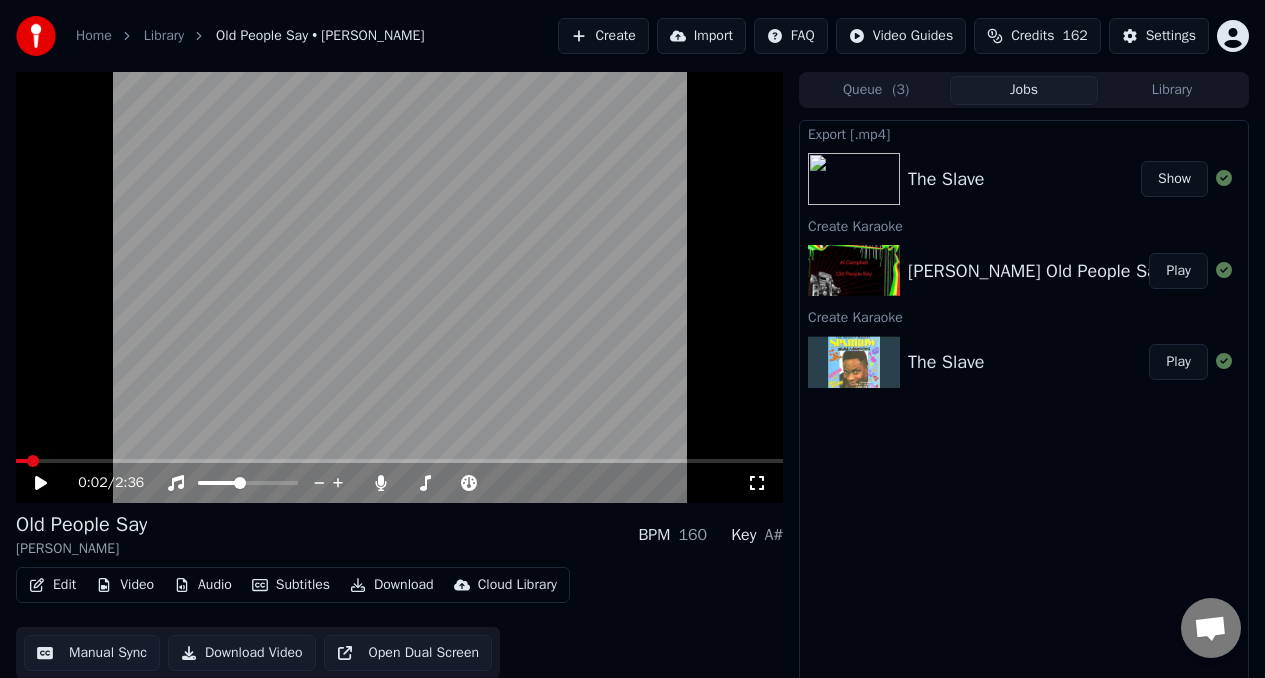 click on "Create" at bounding box center (603, 36) 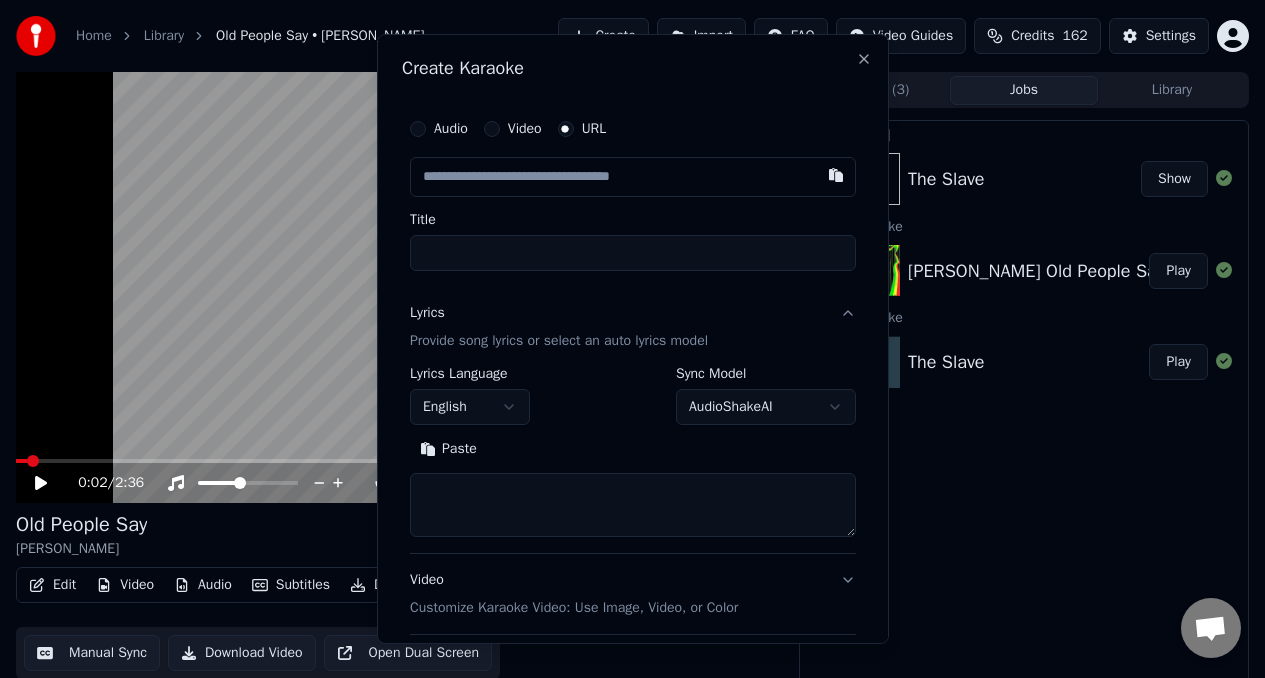 select 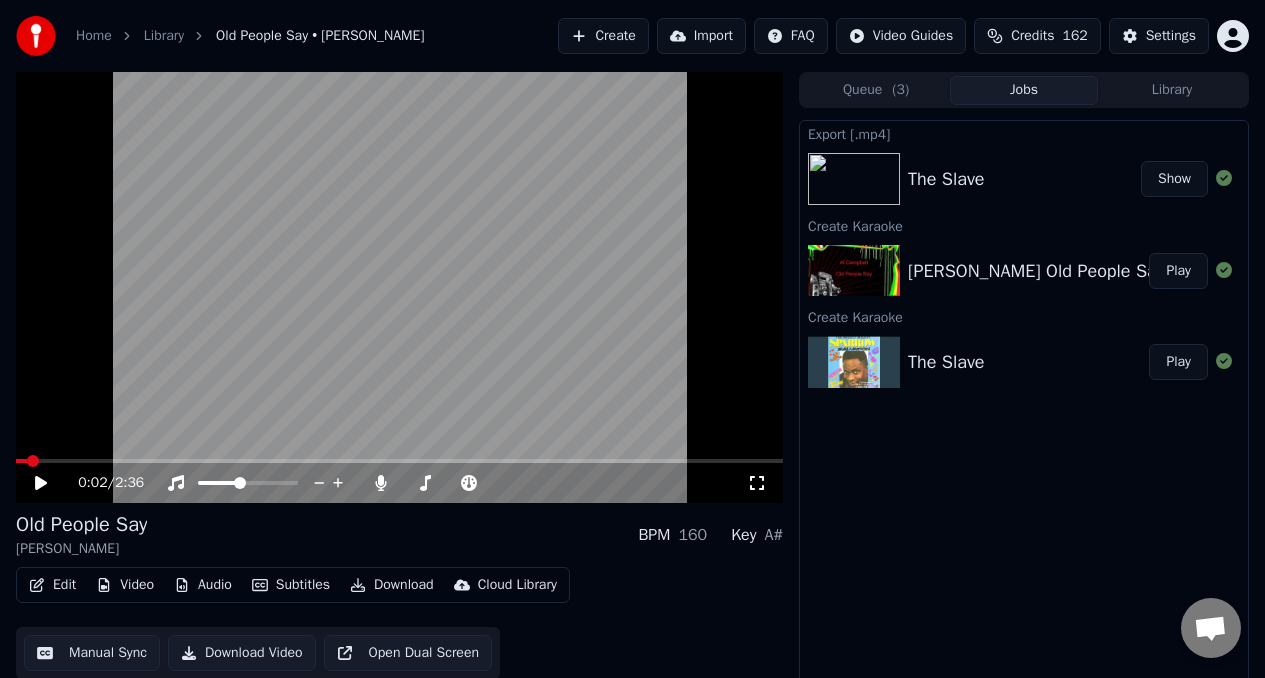 click on "Create" at bounding box center [603, 36] 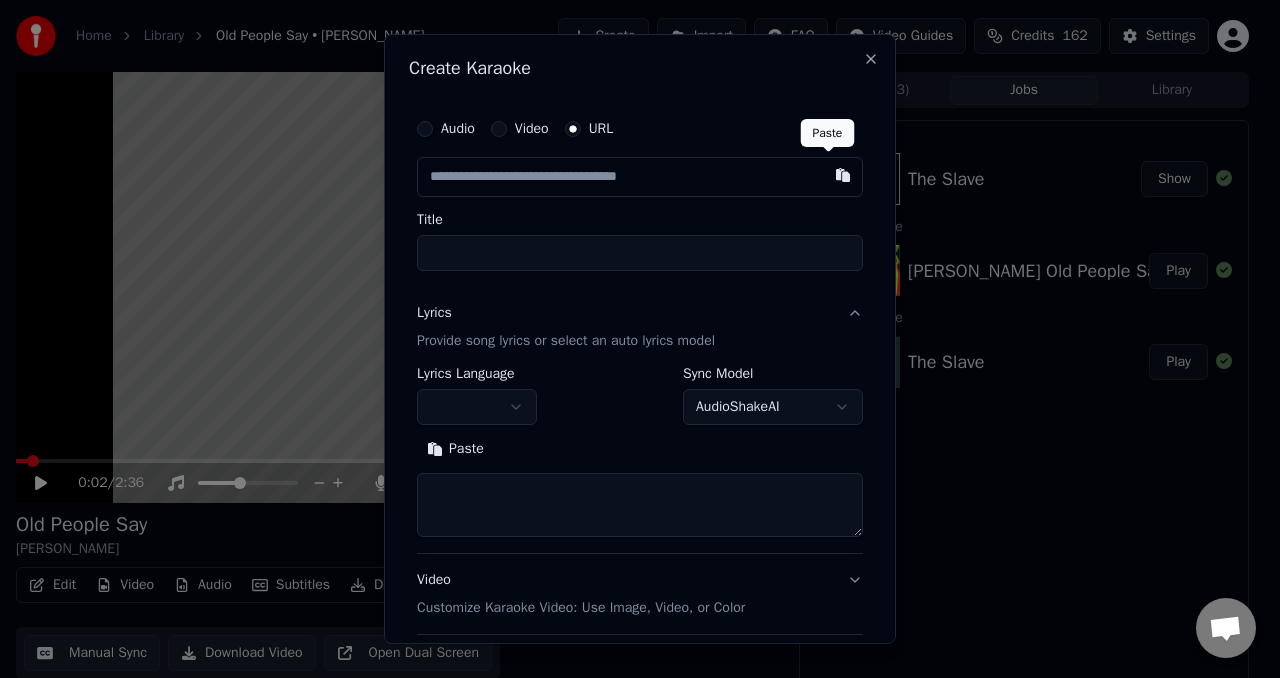 click at bounding box center (843, 175) 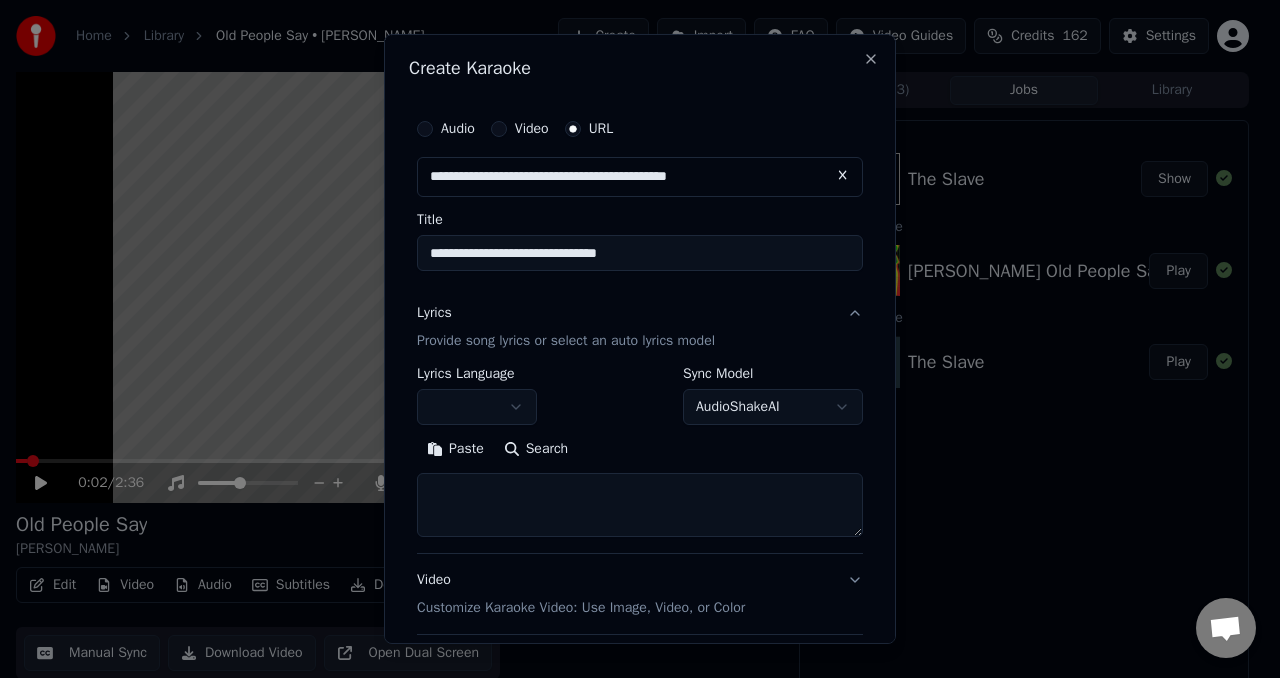 type on "**********" 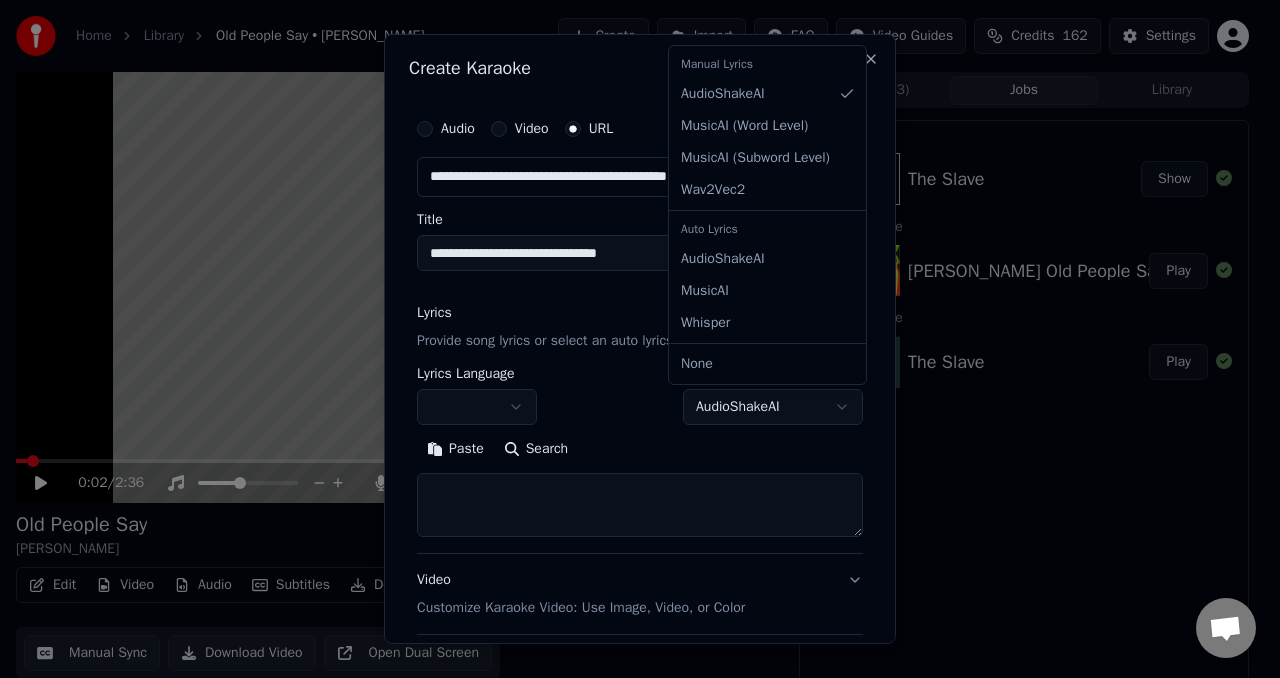 click on "**********" at bounding box center (632, 339) 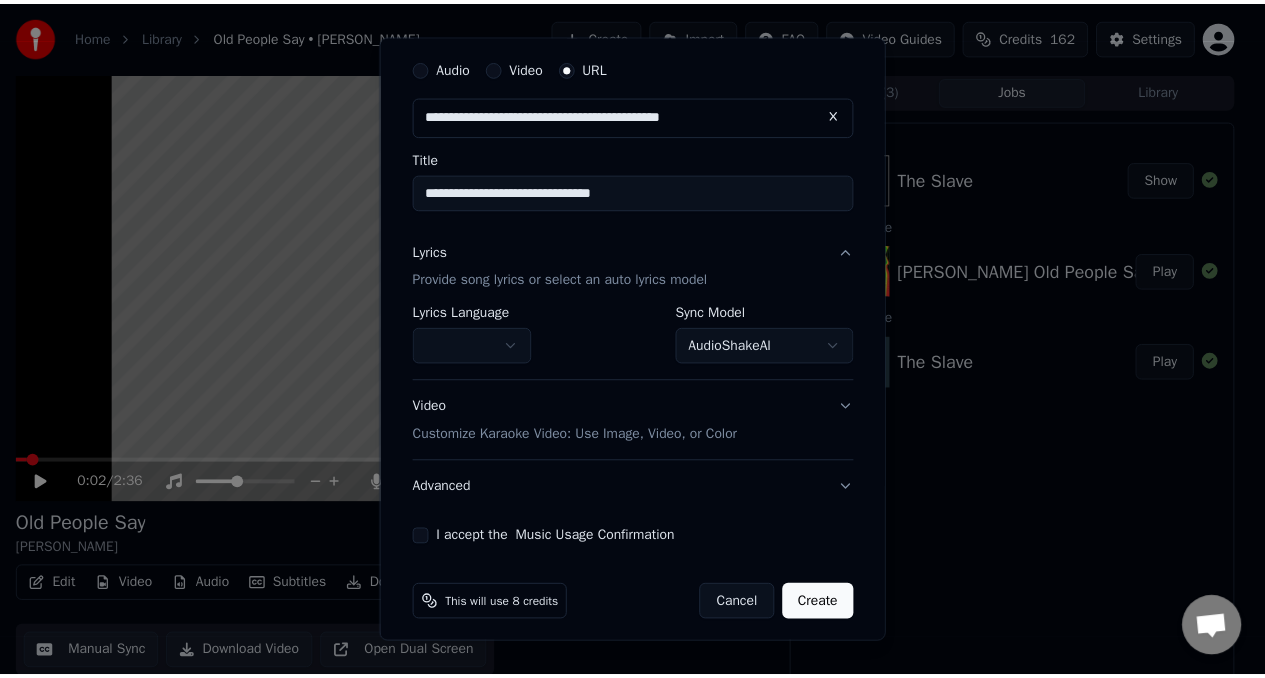 scroll, scrollTop: 61, scrollLeft: 0, axis: vertical 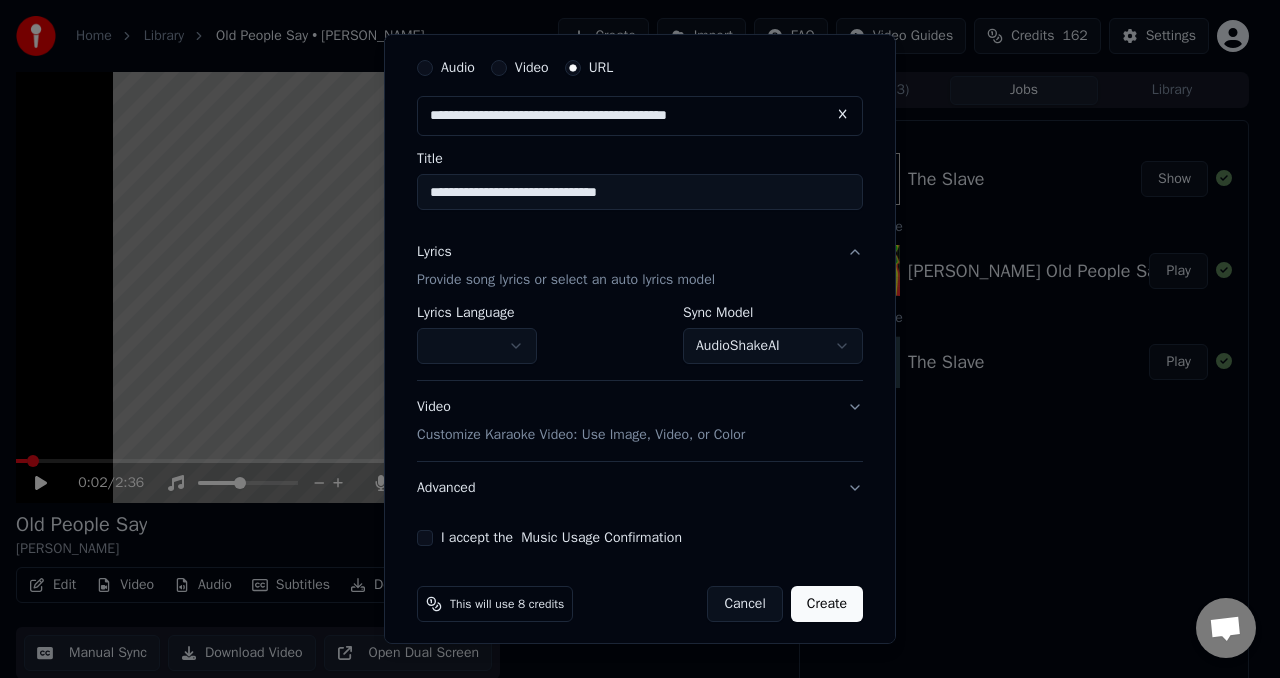 click on "**********" at bounding box center (640, 297) 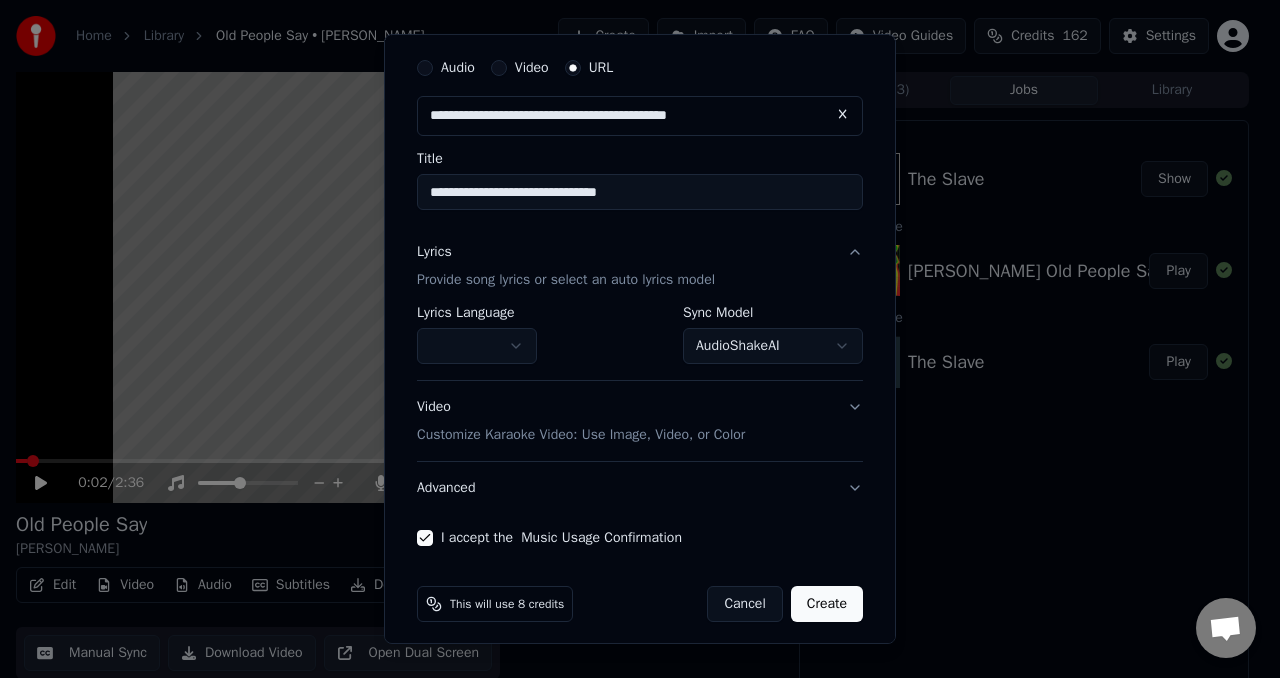 click on "Create" at bounding box center [827, 604] 